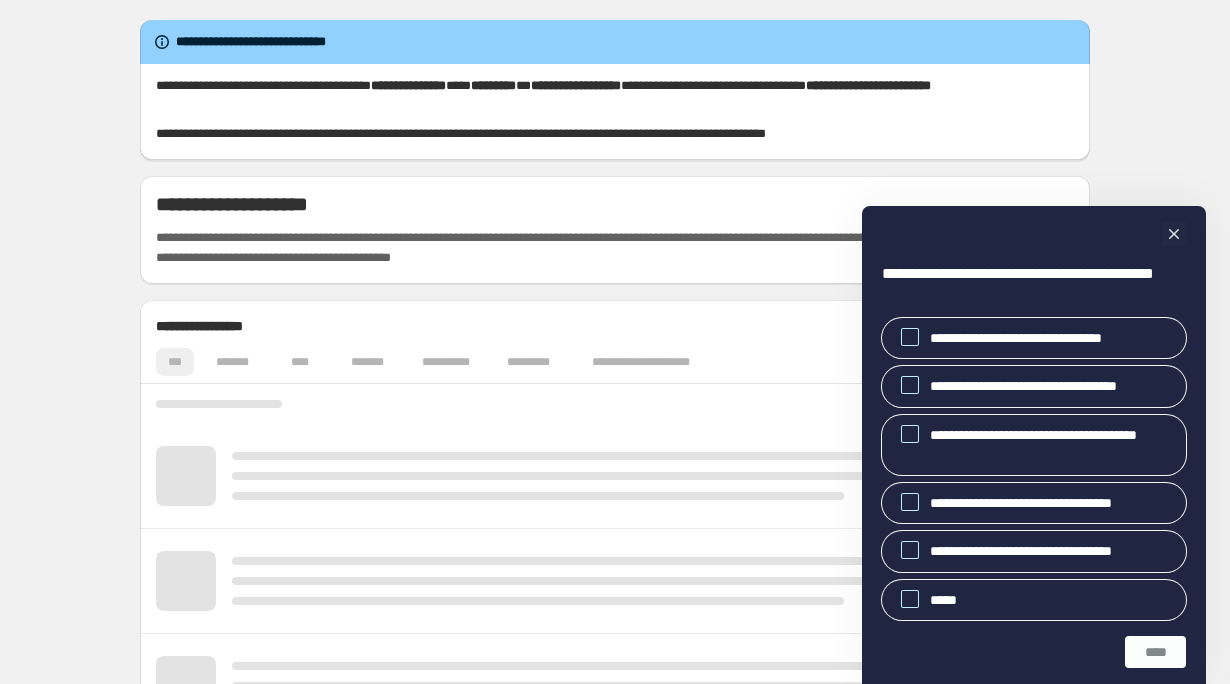 scroll, scrollTop: 0, scrollLeft: 0, axis: both 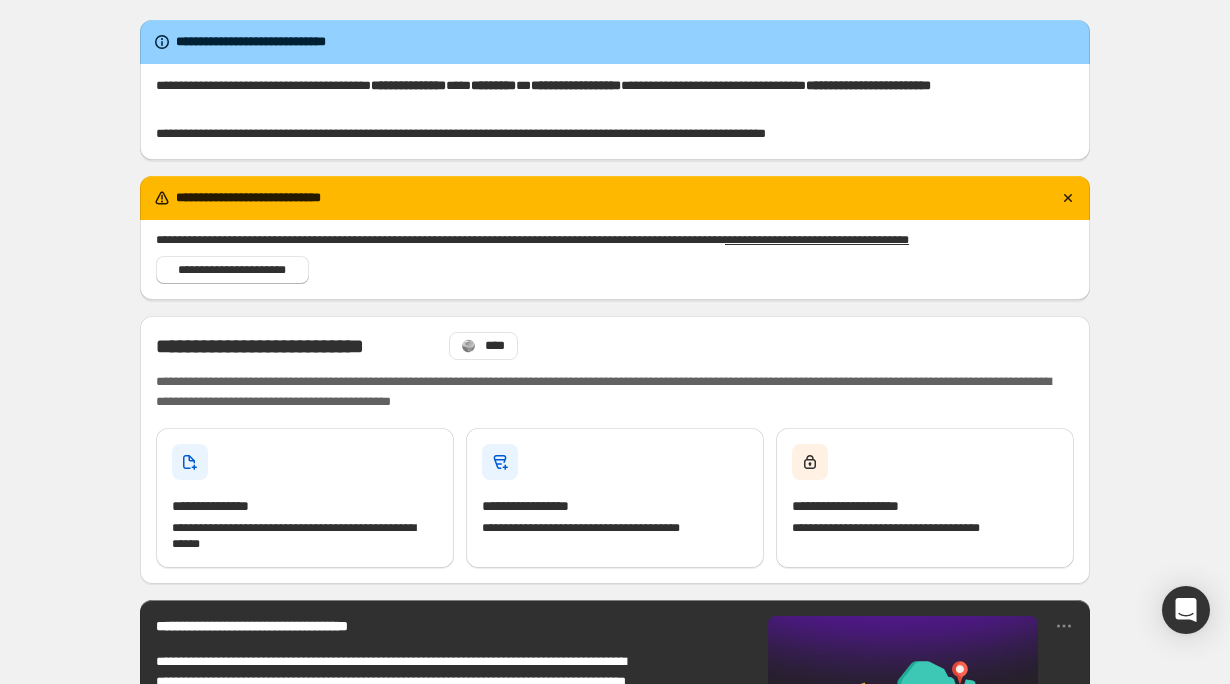 click on "**********" at bounding box center [615, 950] 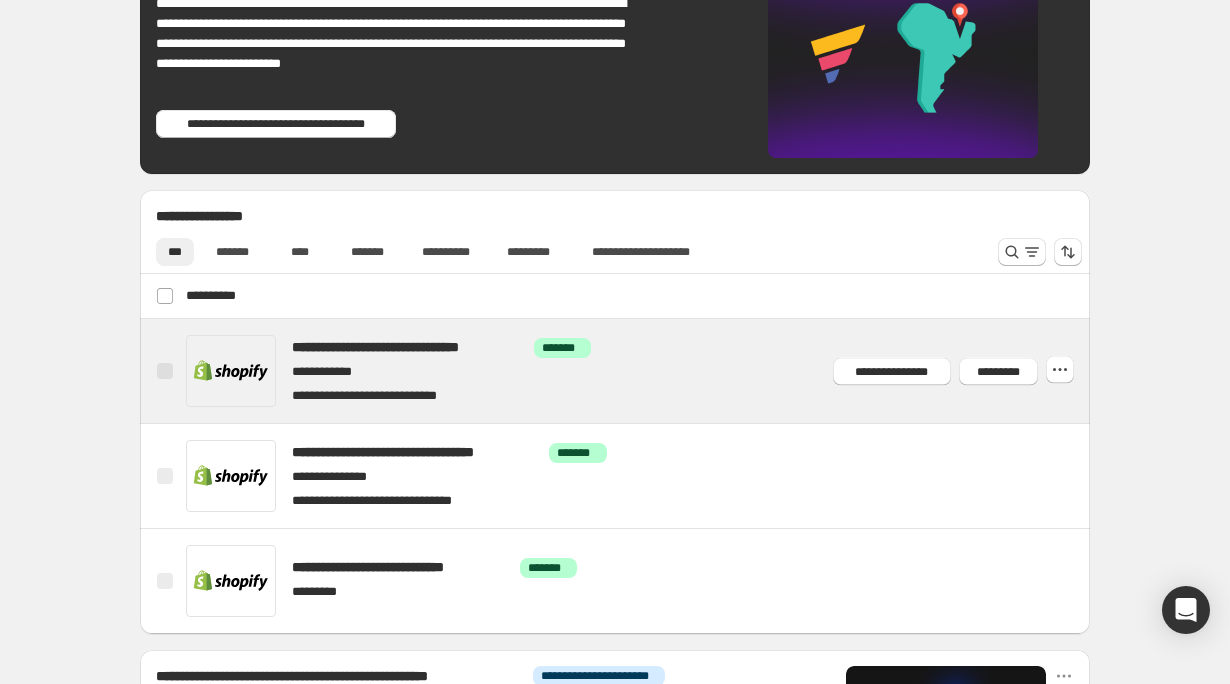 scroll, scrollTop: 665, scrollLeft: 0, axis: vertical 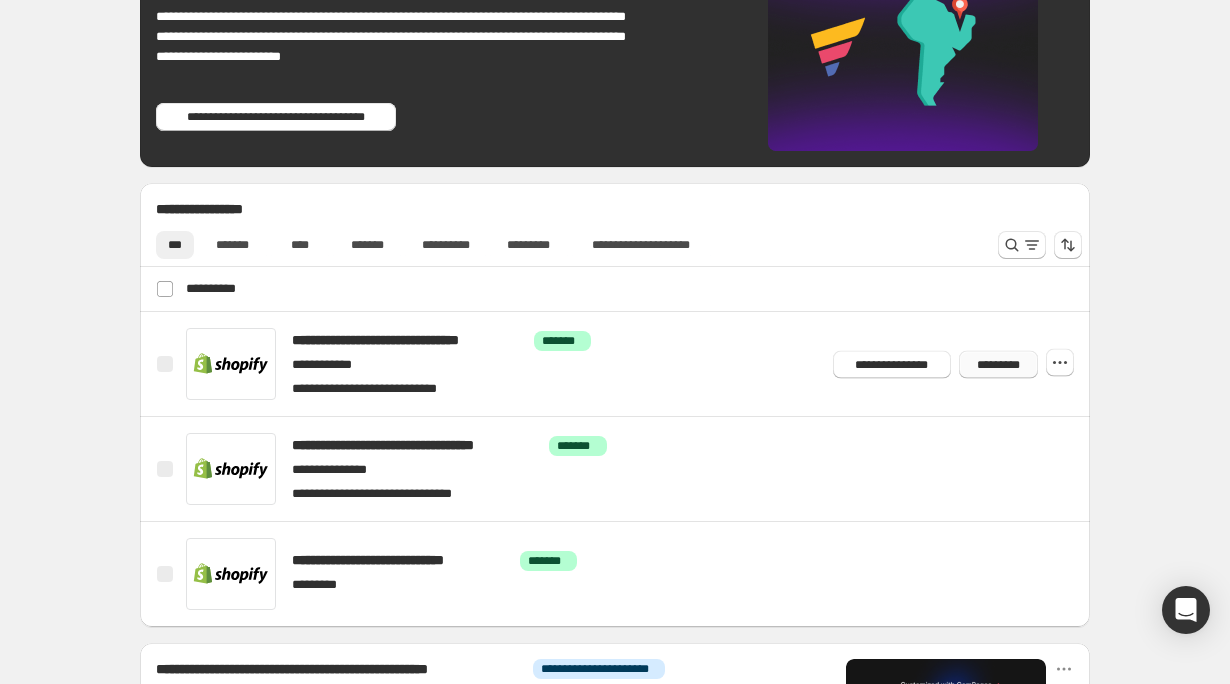 click on "*********" at bounding box center [998, 364] 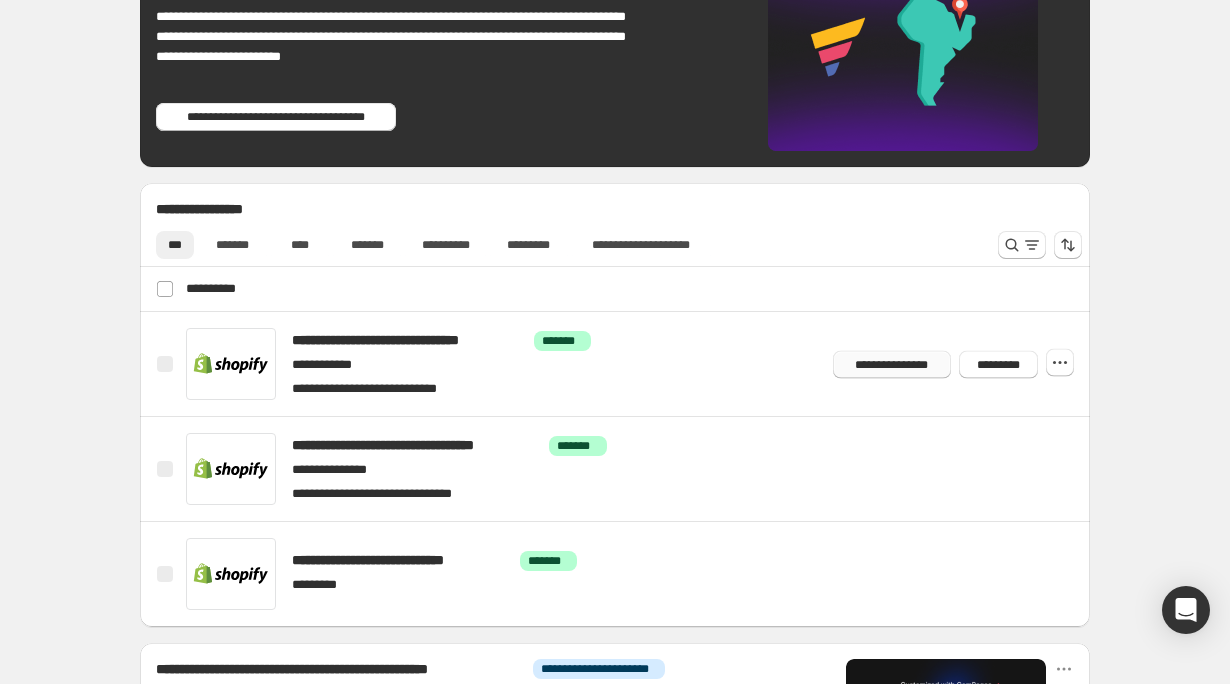 click on "**********" at bounding box center (892, 364) 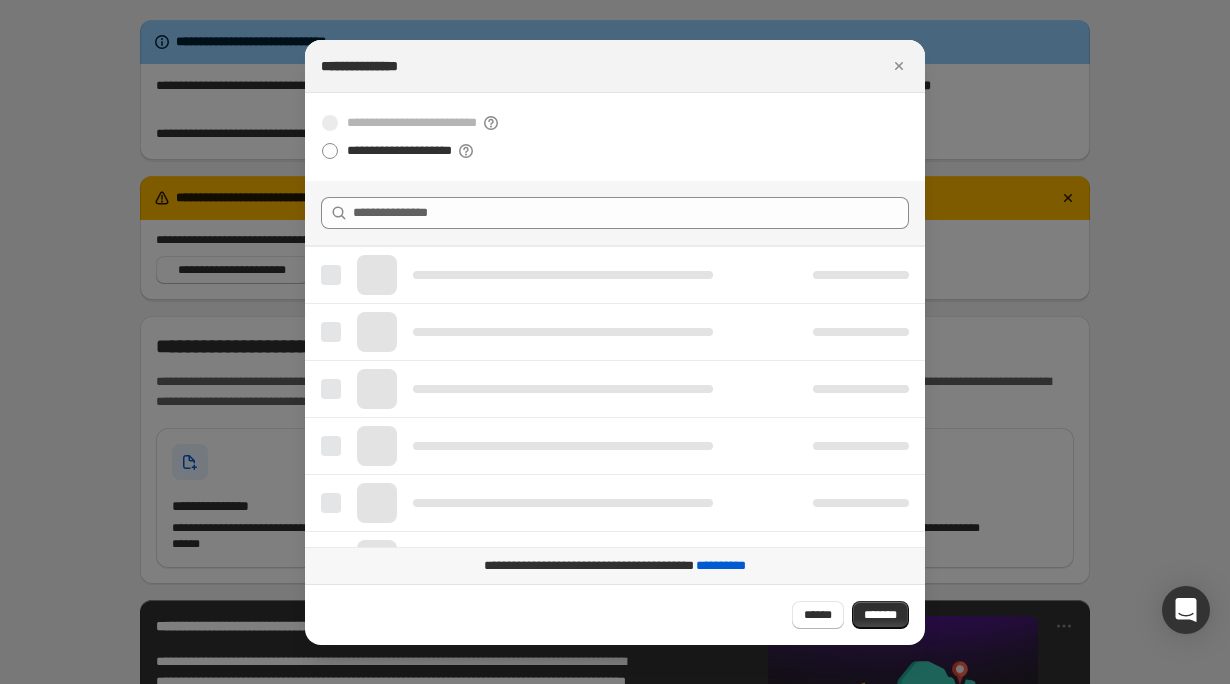 scroll, scrollTop: 0, scrollLeft: 0, axis: both 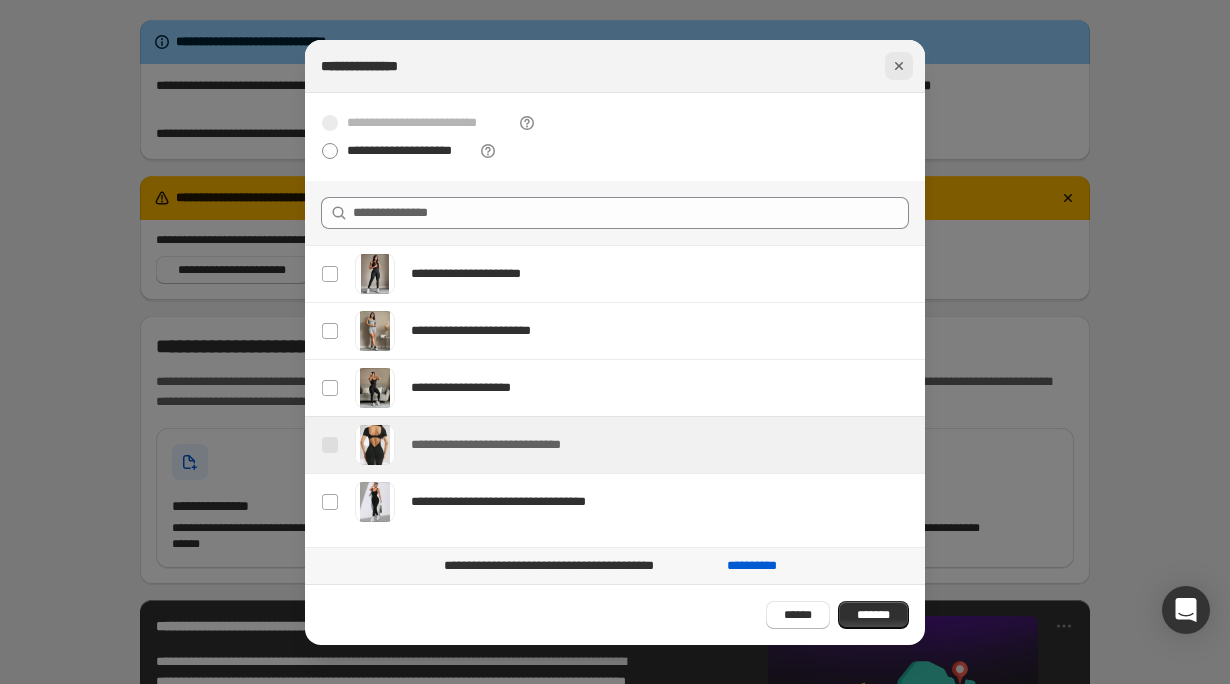 click 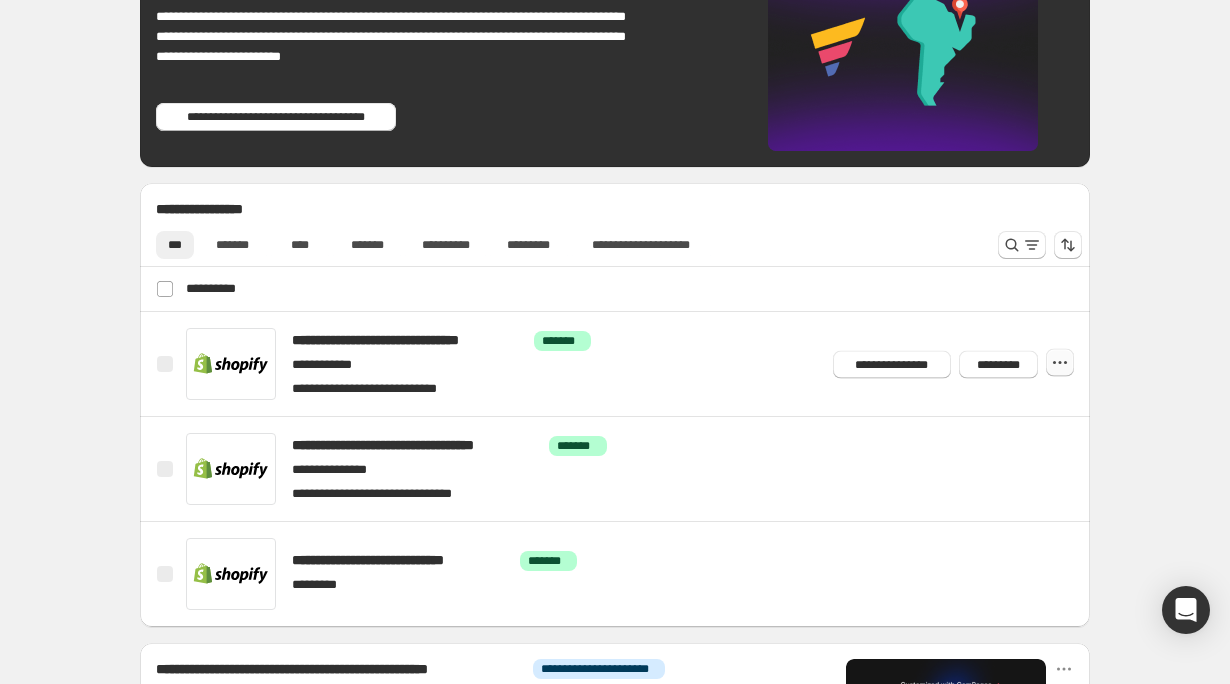 click 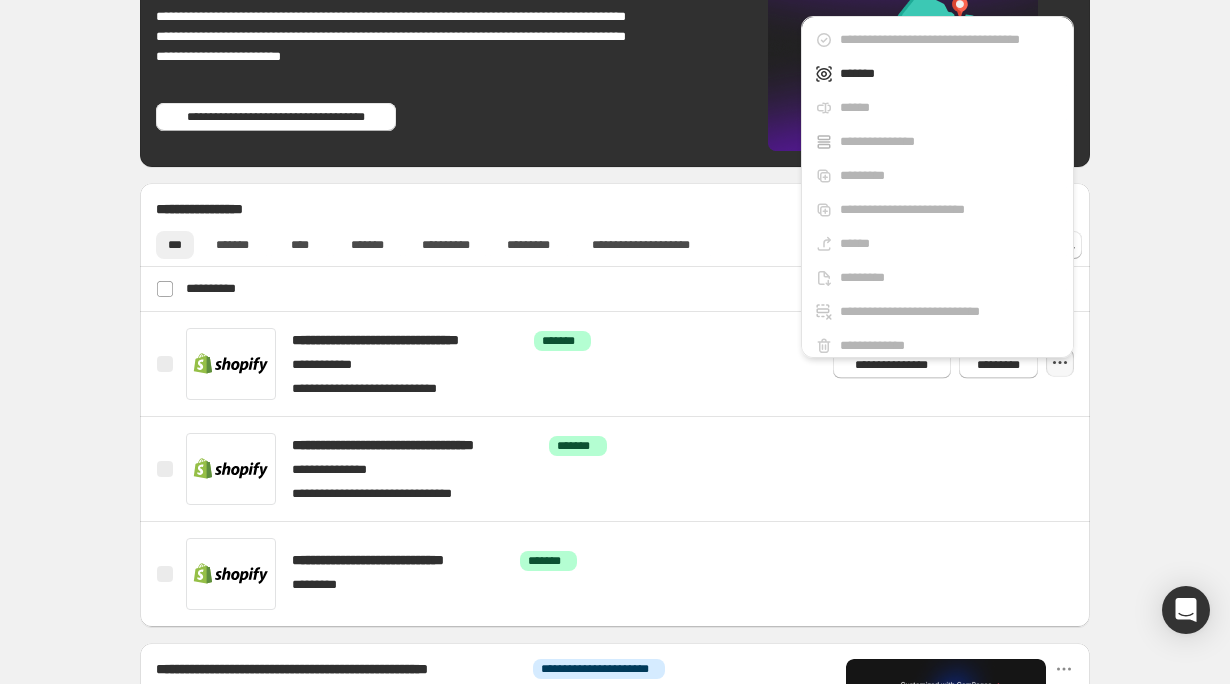 click on "**********" at bounding box center (615, 285) 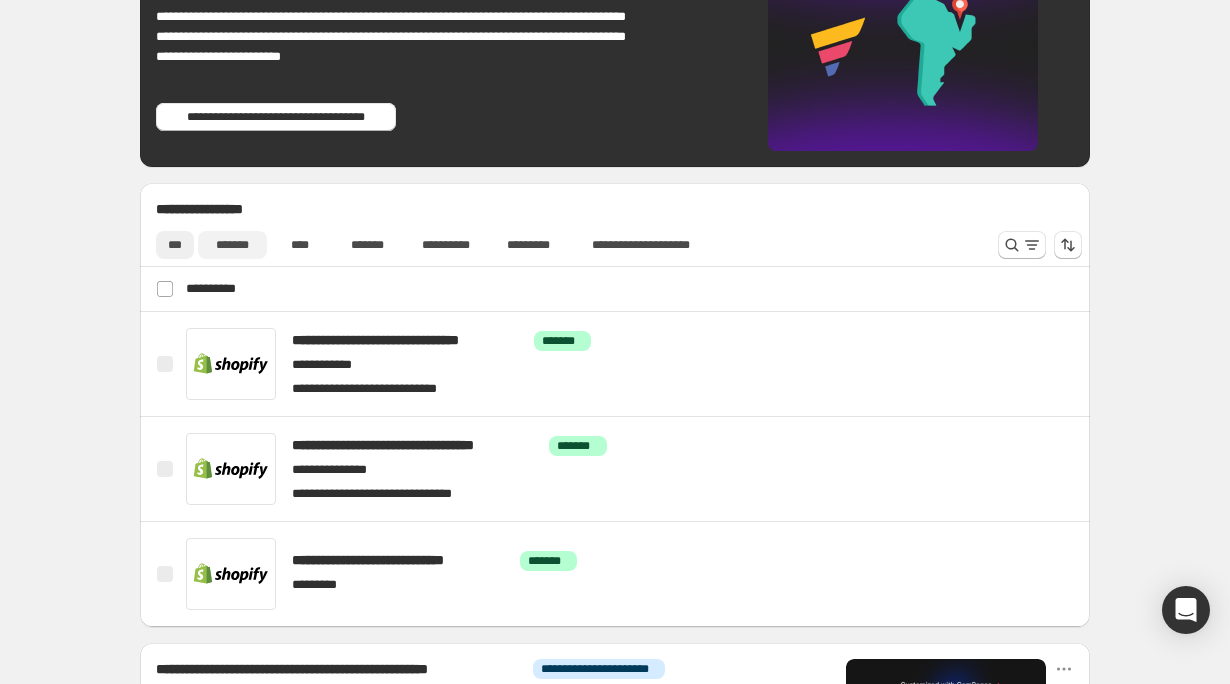 click on "*******" at bounding box center (232, 245) 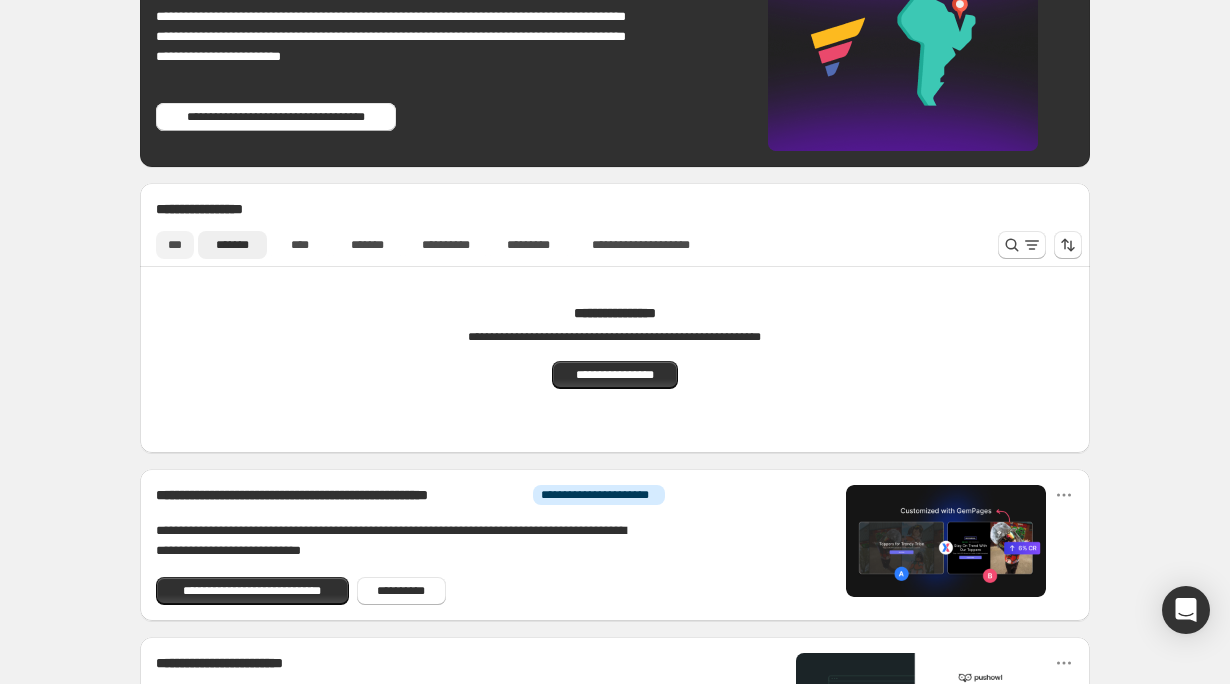 click on "***" at bounding box center [175, 245] 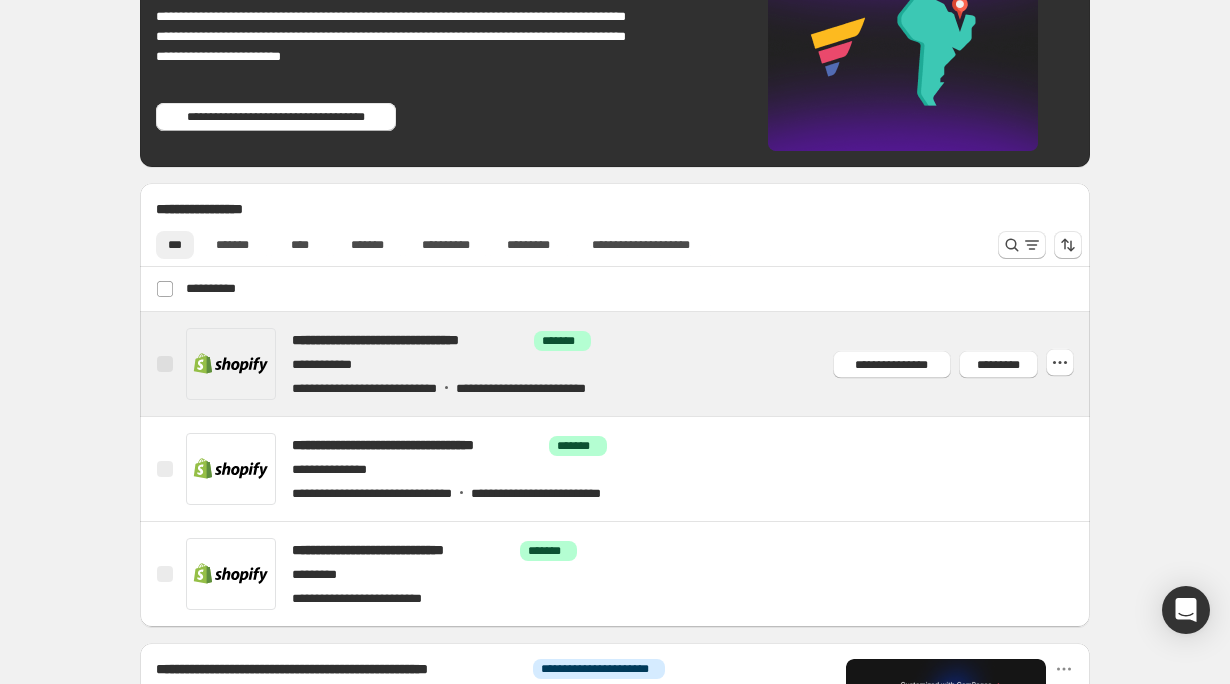 click at bounding box center [165, 364] 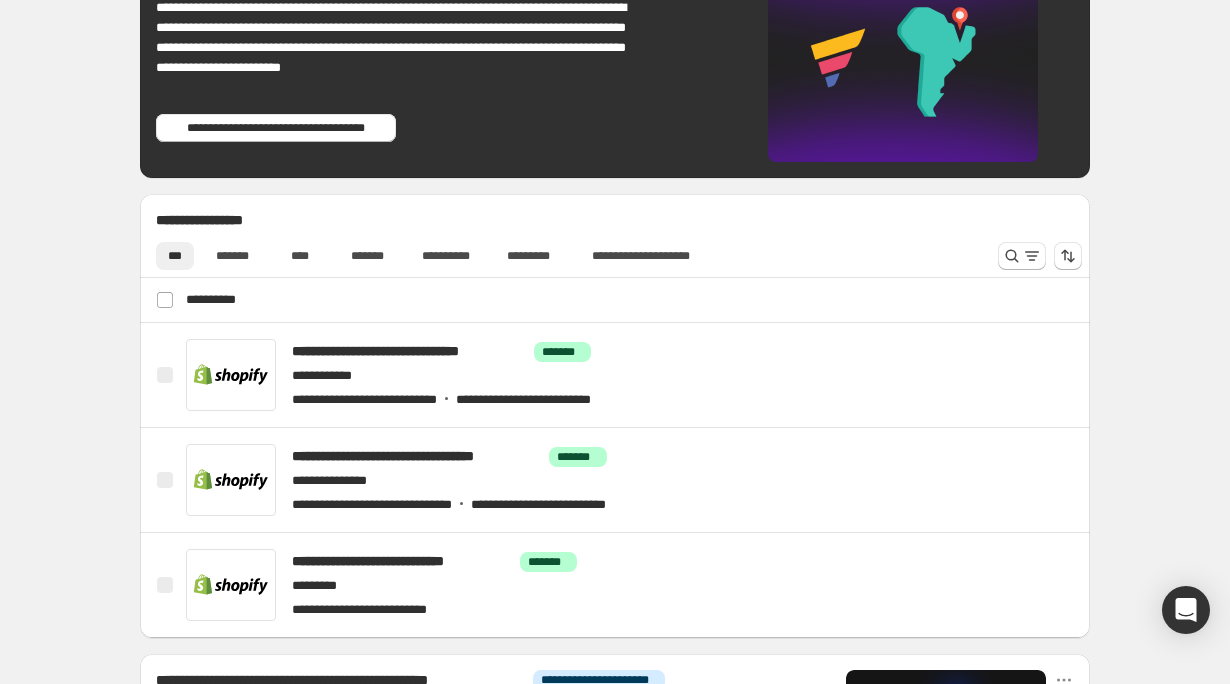 scroll, scrollTop: 747, scrollLeft: 0, axis: vertical 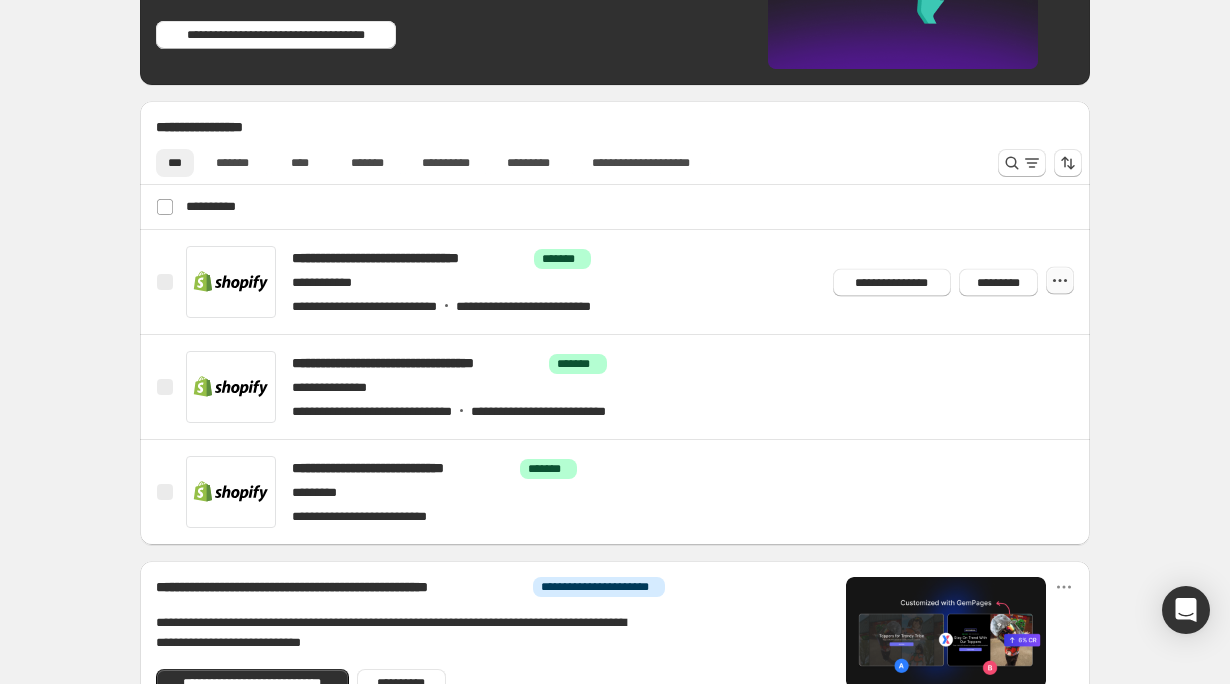 click 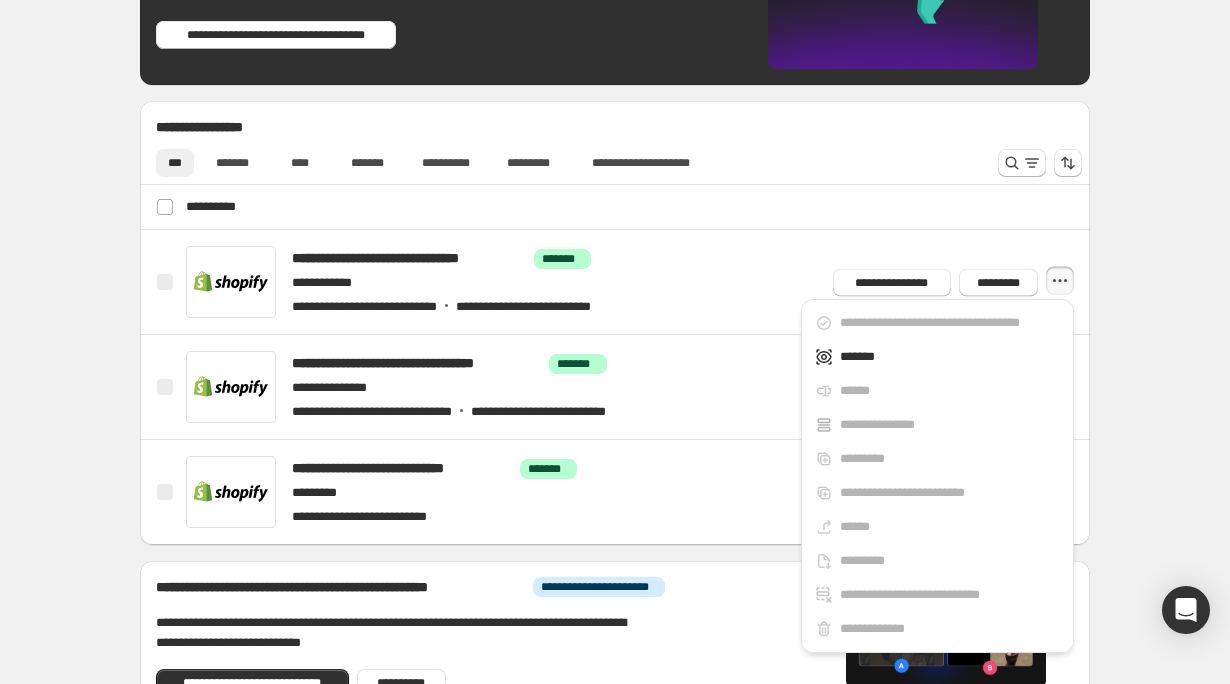 click on "**********" at bounding box center [615, 203] 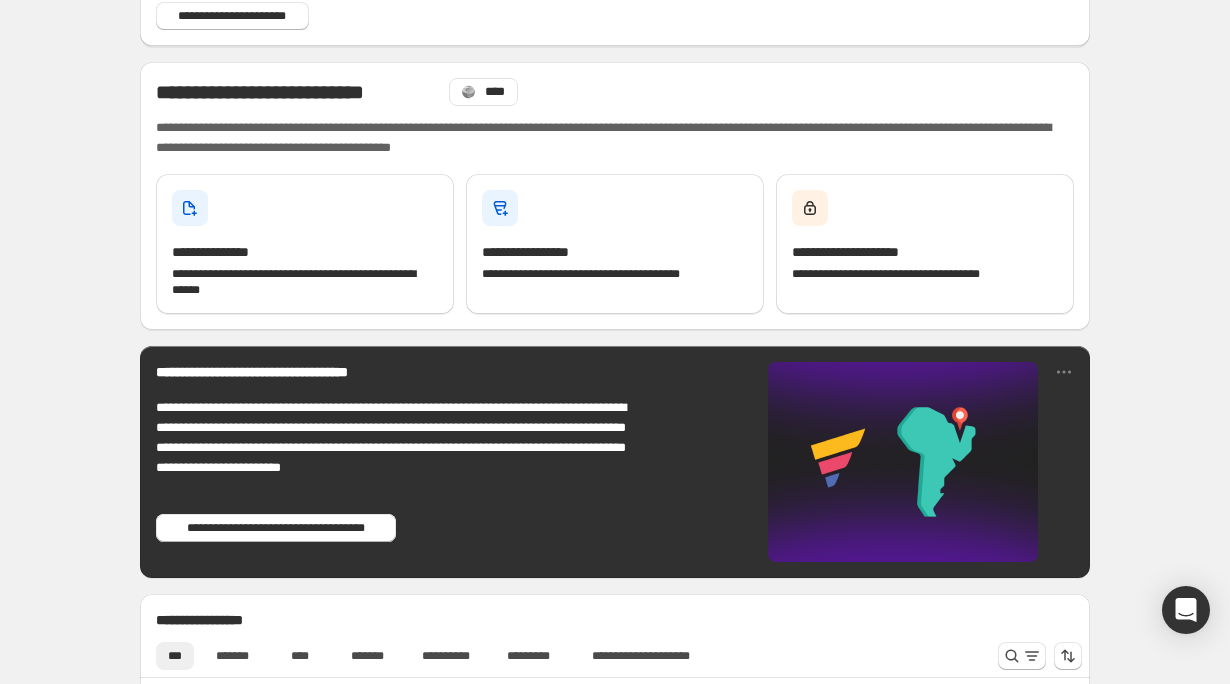 scroll, scrollTop: 0, scrollLeft: 0, axis: both 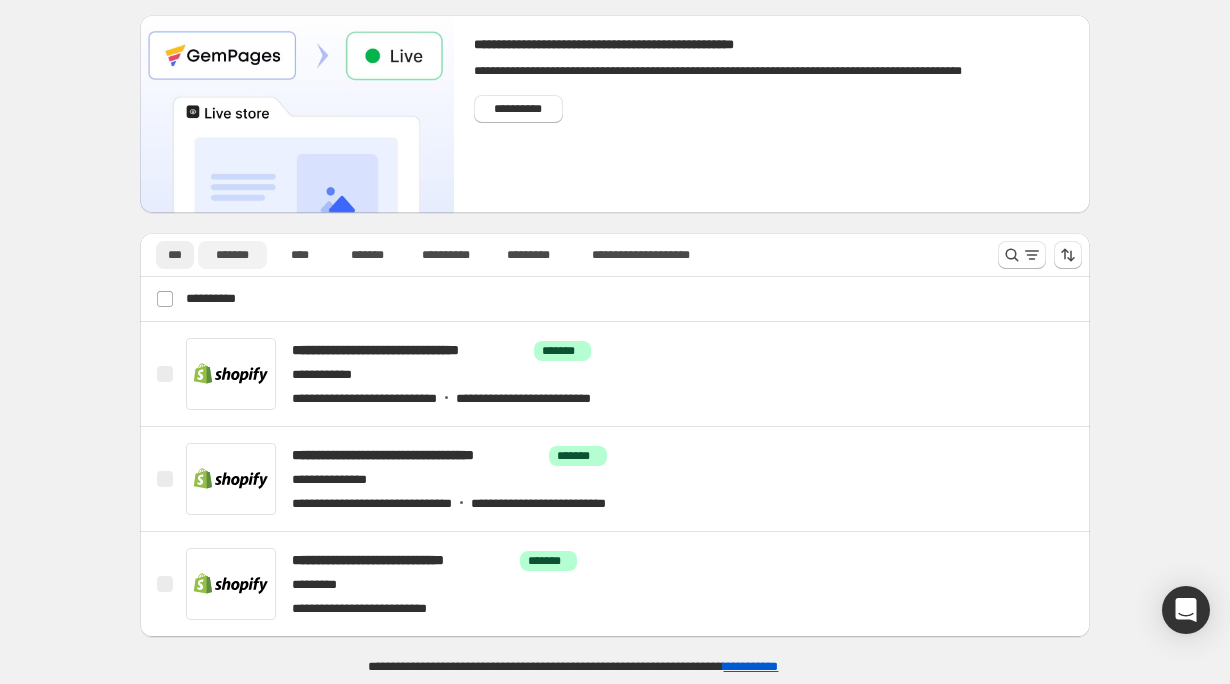 click on "*******" at bounding box center [232, 255] 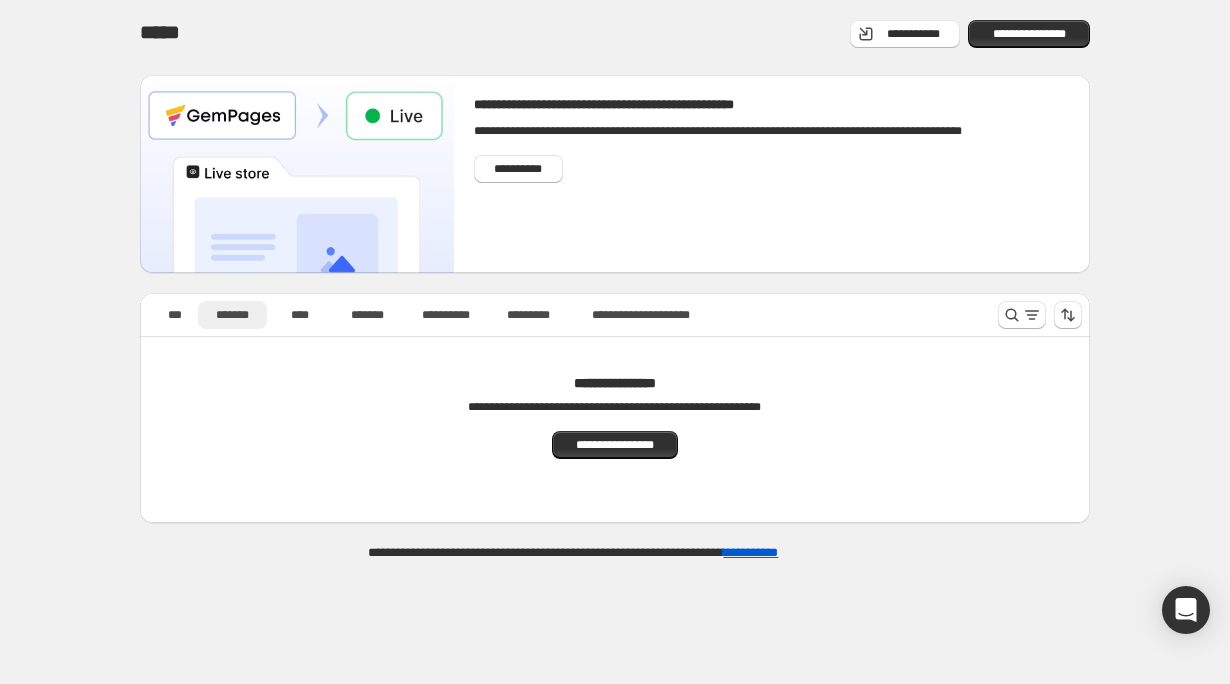 scroll, scrollTop: 0, scrollLeft: 0, axis: both 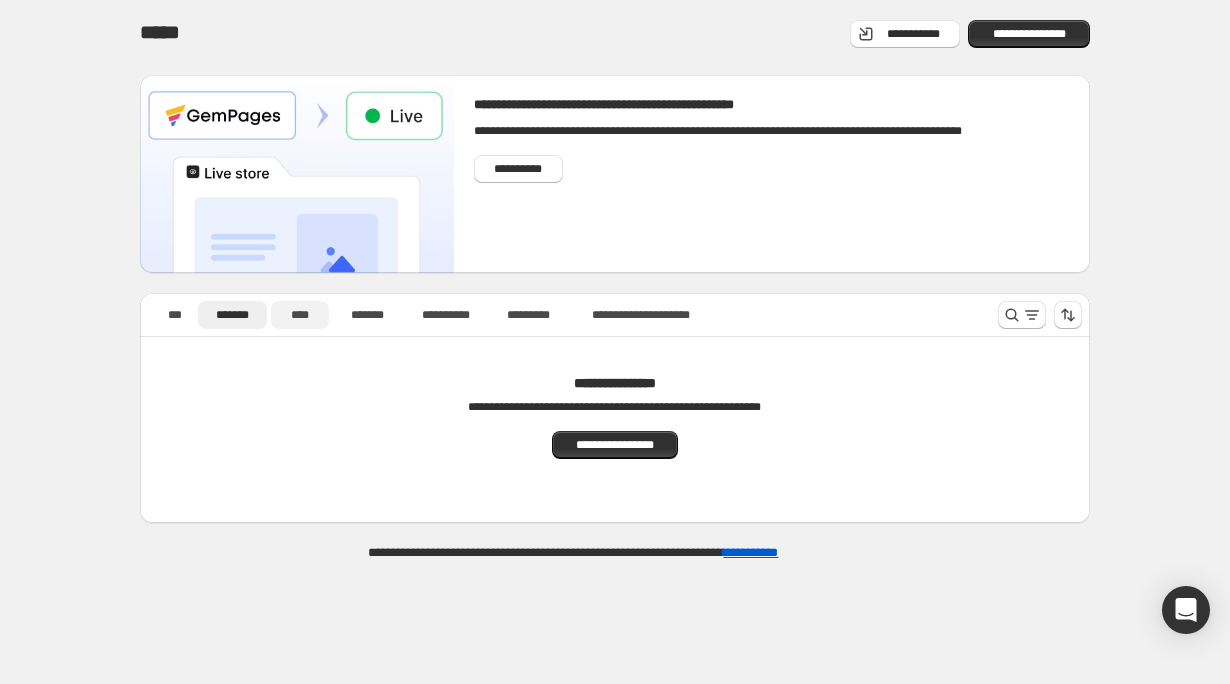 click on "****" at bounding box center (300, 315) 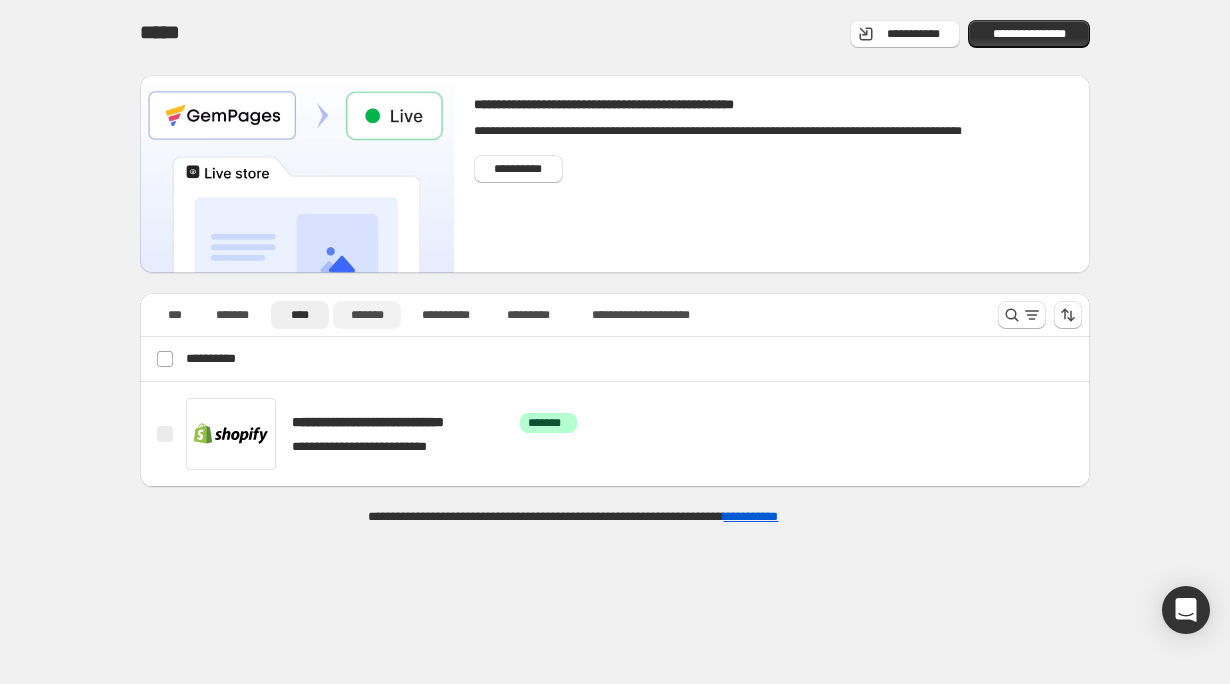 click on "*******" at bounding box center [367, 315] 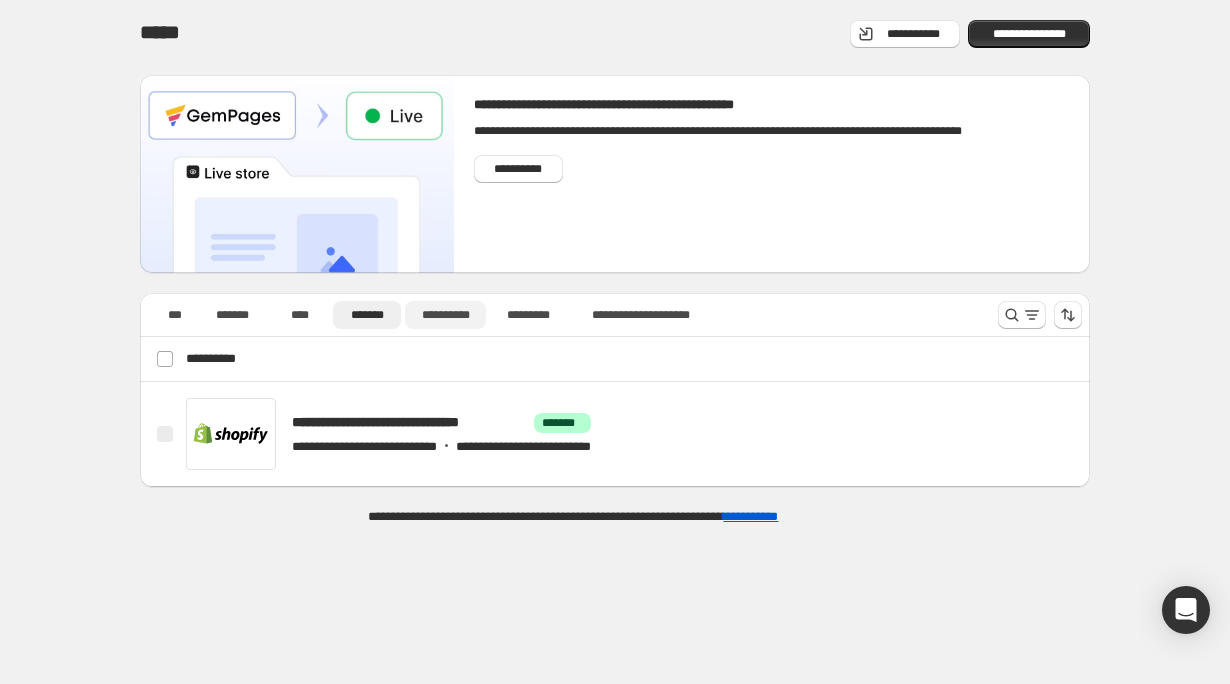 click on "**********" at bounding box center (445, 315) 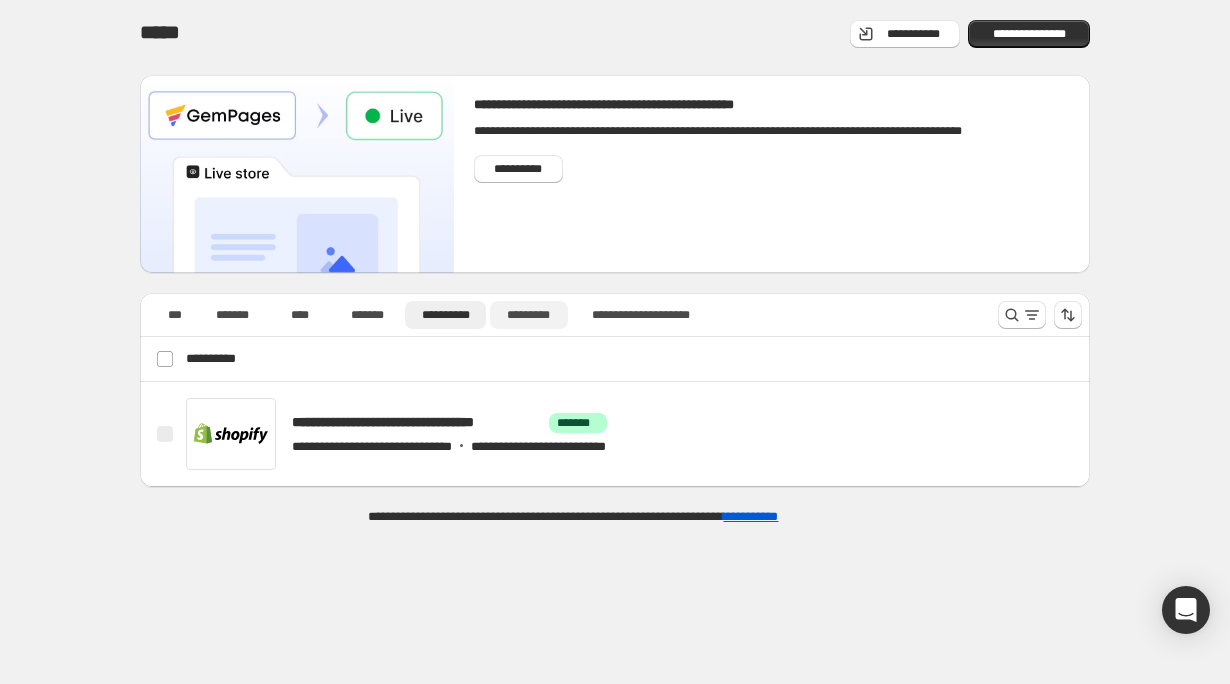 click on "*********" at bounding box center (528, 315) 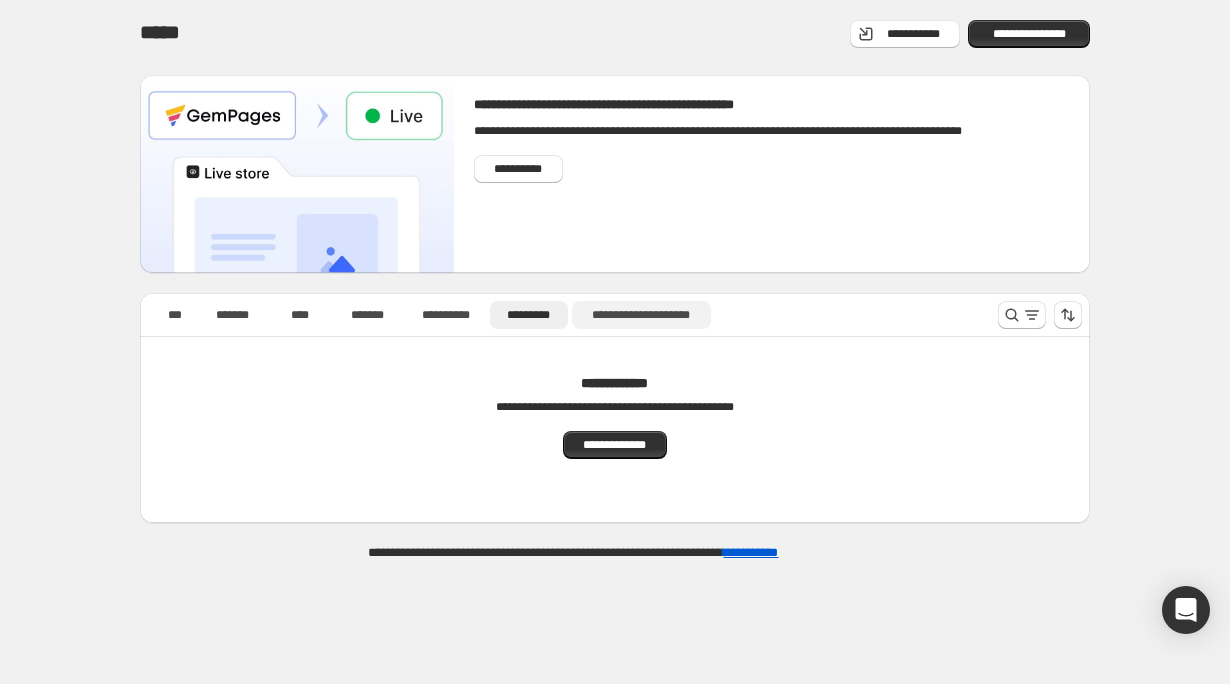 click on "**********" at bounding box center [641, 315] 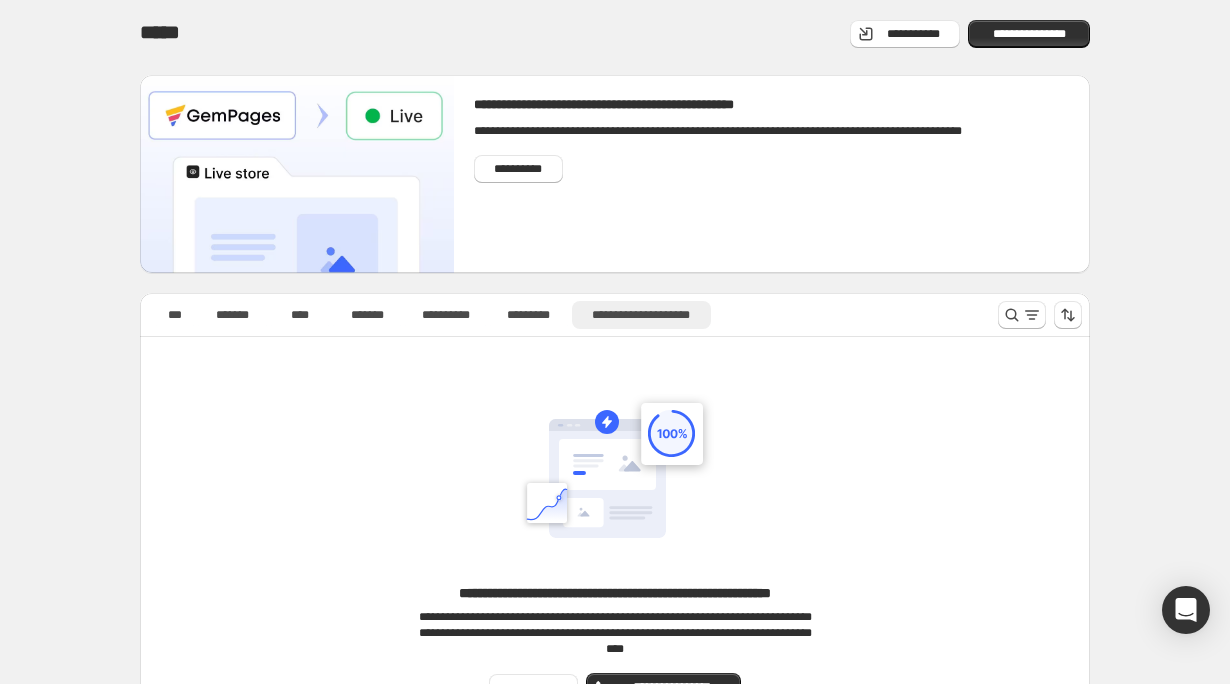 scroll, scrollTop: 144, scrollLeft: 0, axis: vertical 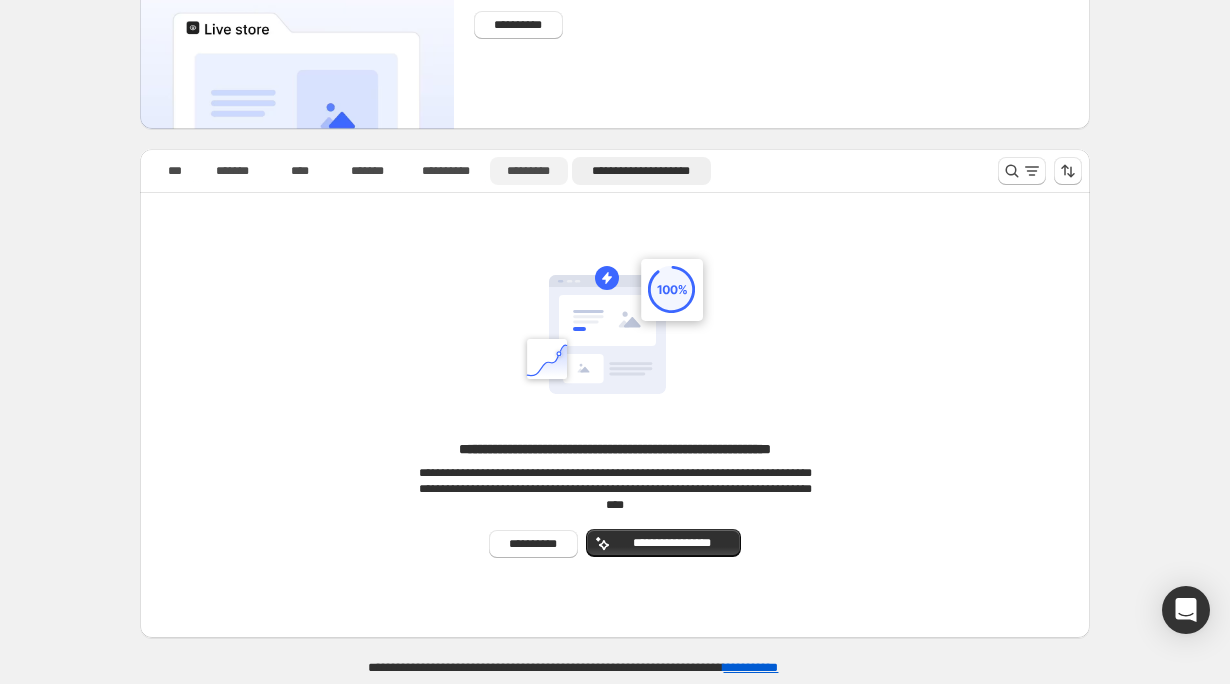 click on "*********" at bounding box center [528, 171] 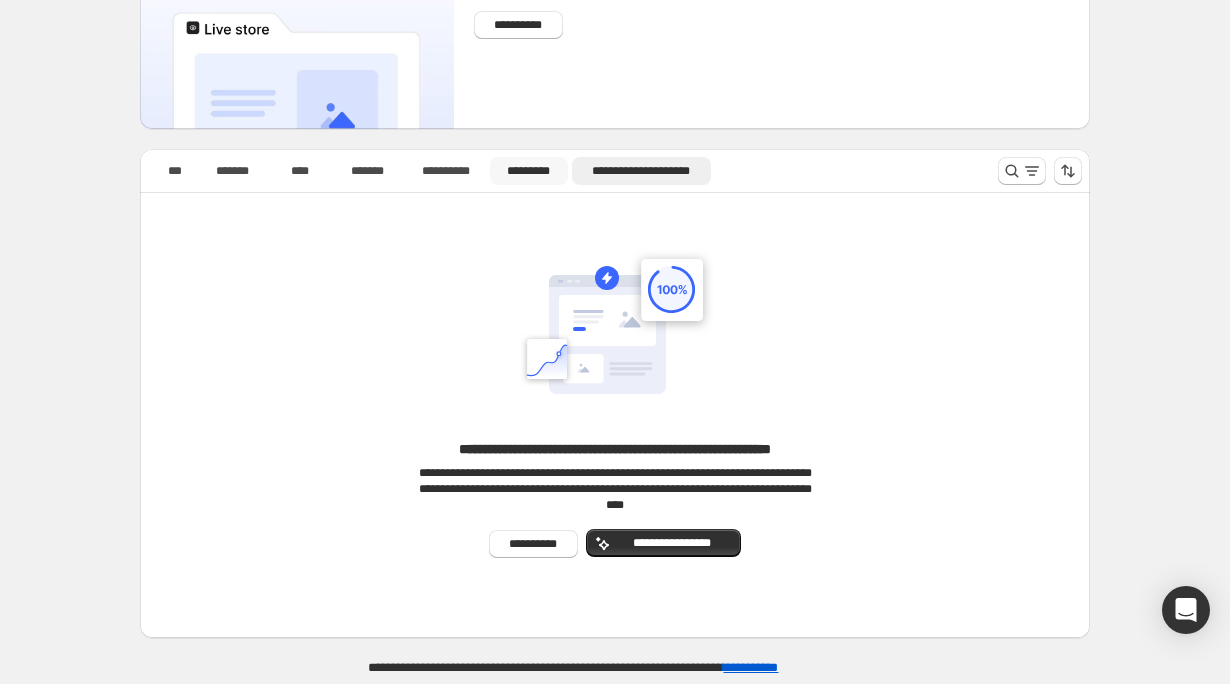 scroll, scrollTop: 0, scrollLeft: 0, axis: both 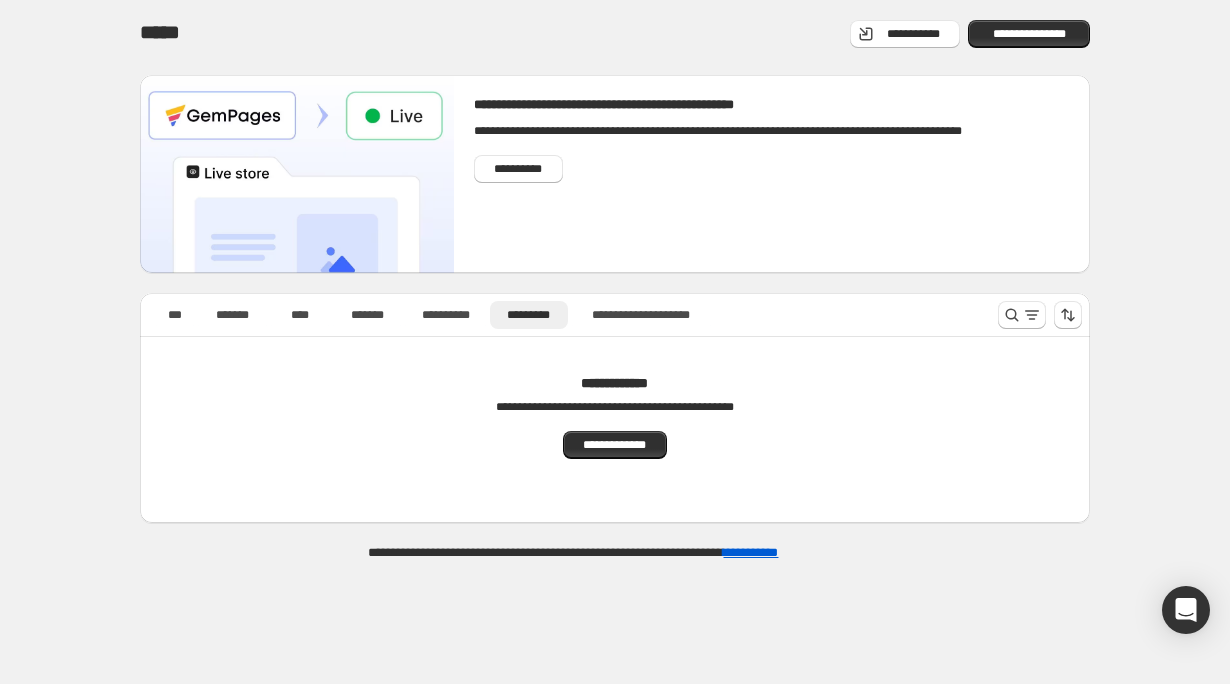 click on "**********" at bounding box center (615, 408) 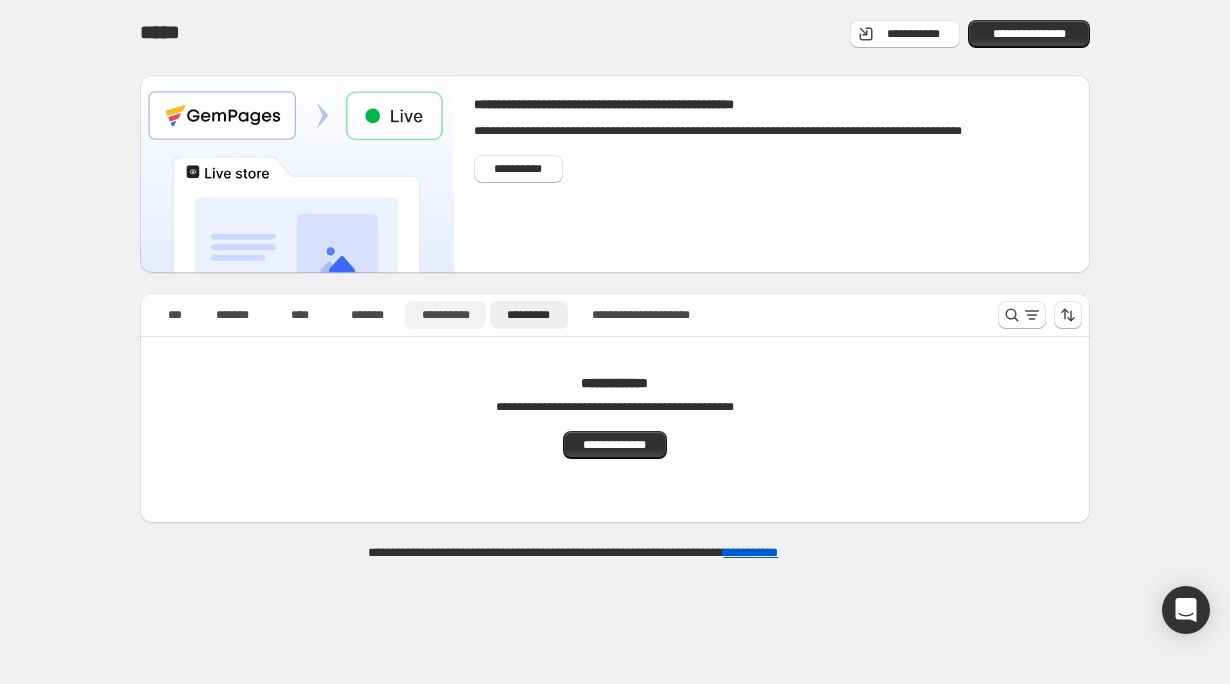 click on "**********" at bounding box center (445, 315) 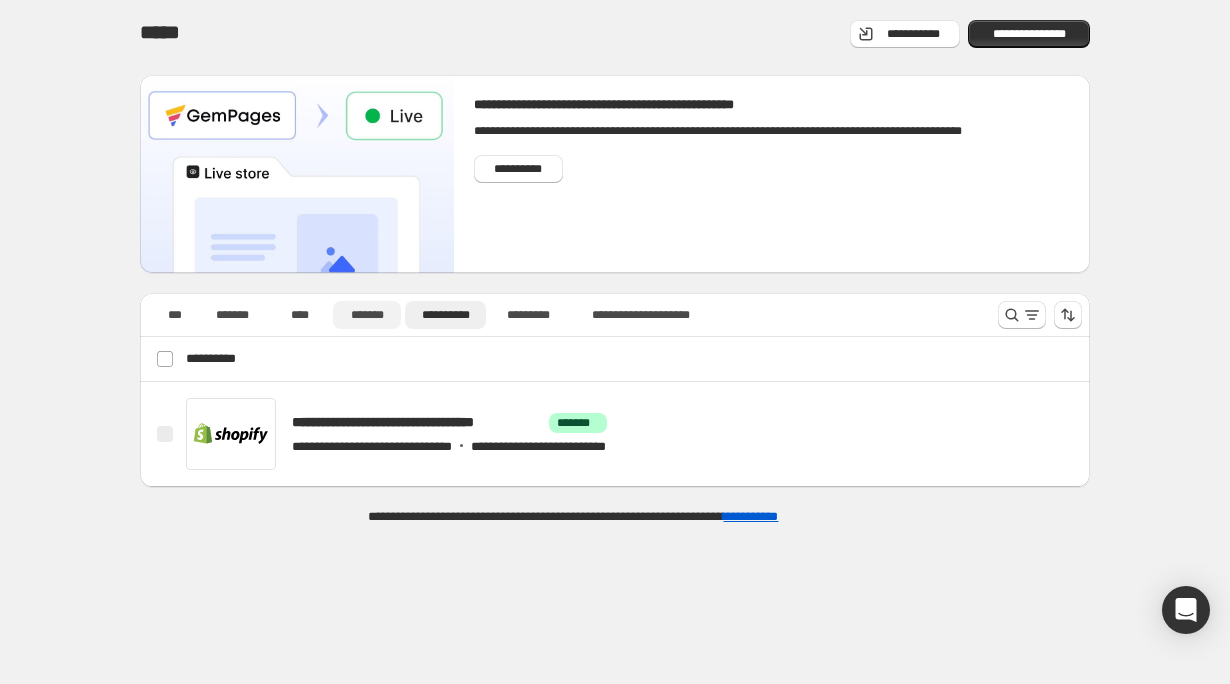 click on "*******" at bounding box center (367, 315) 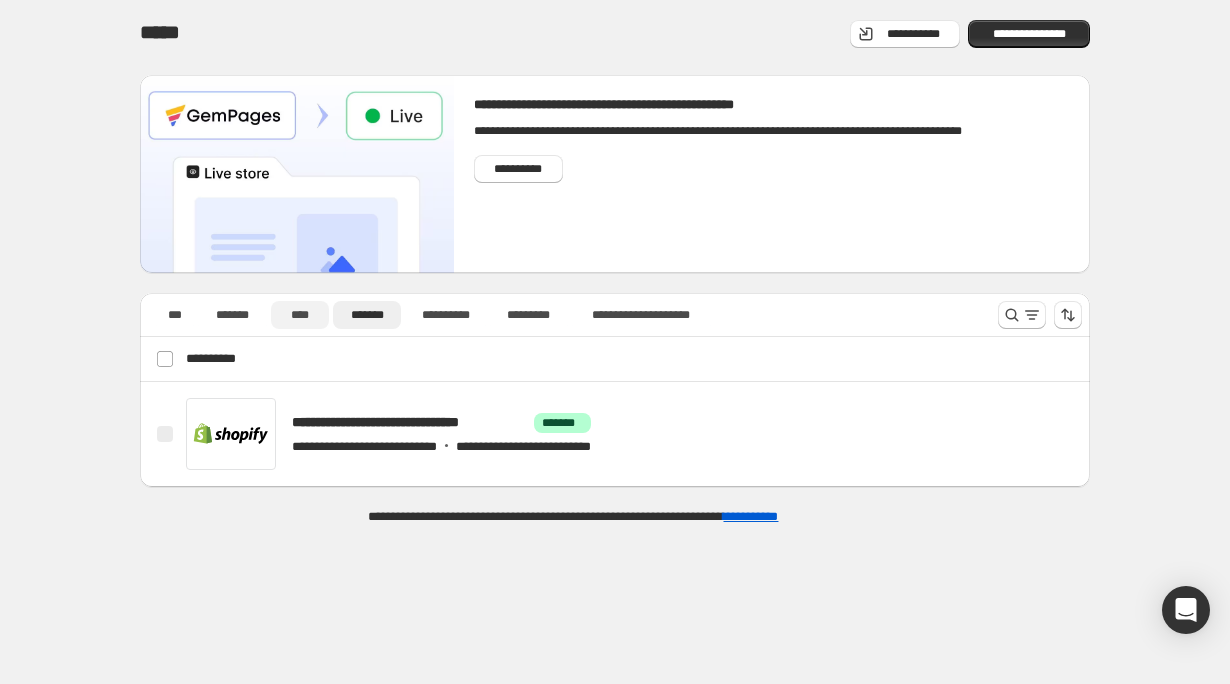 click on "****" at bounding box center [300, 315] 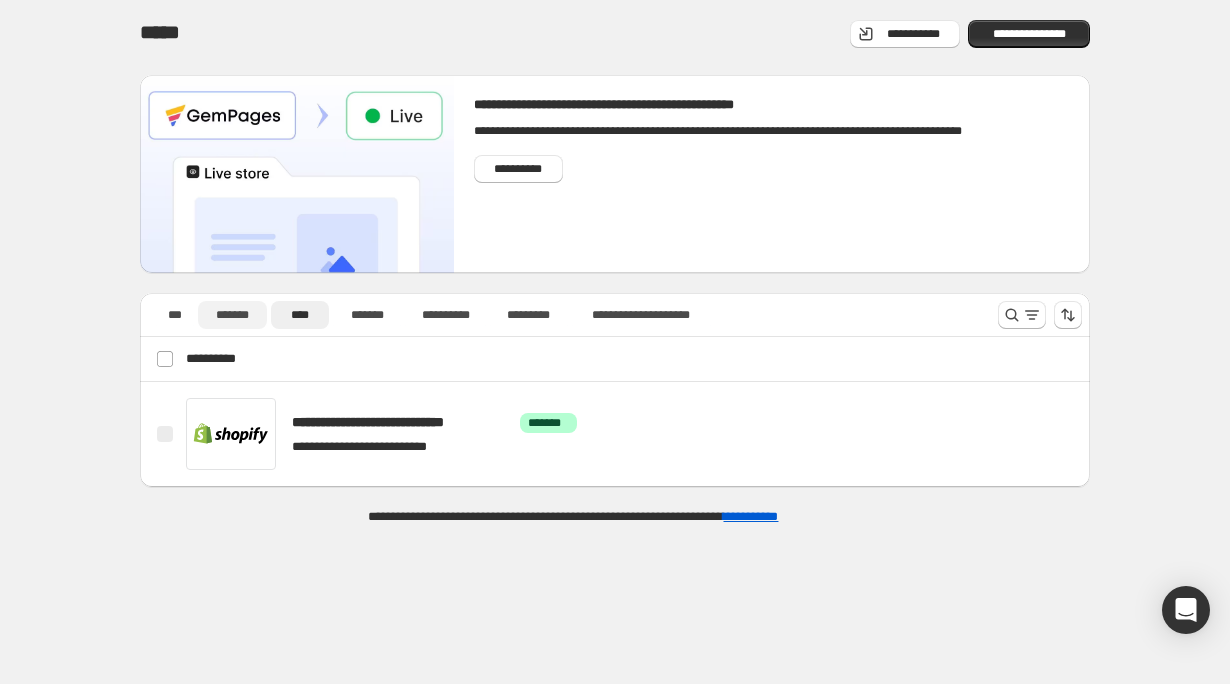 click on "*******" at bounding box center [232, 315] 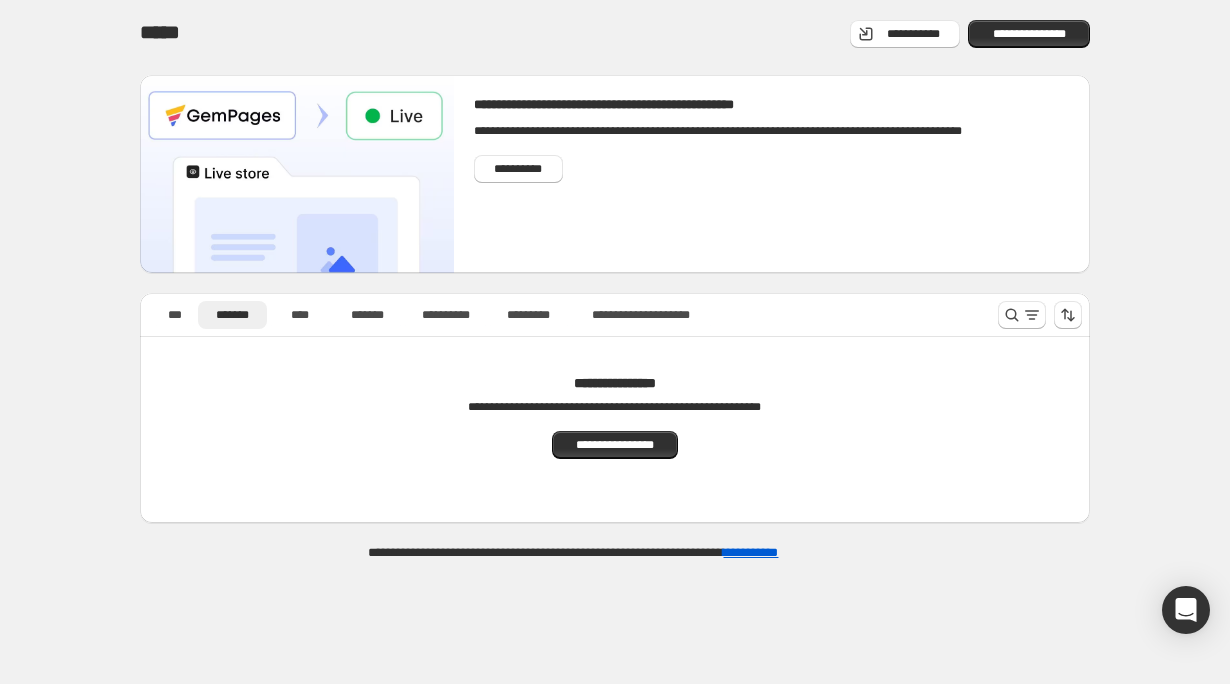 click on "**********" at bounding box center [573, 314] 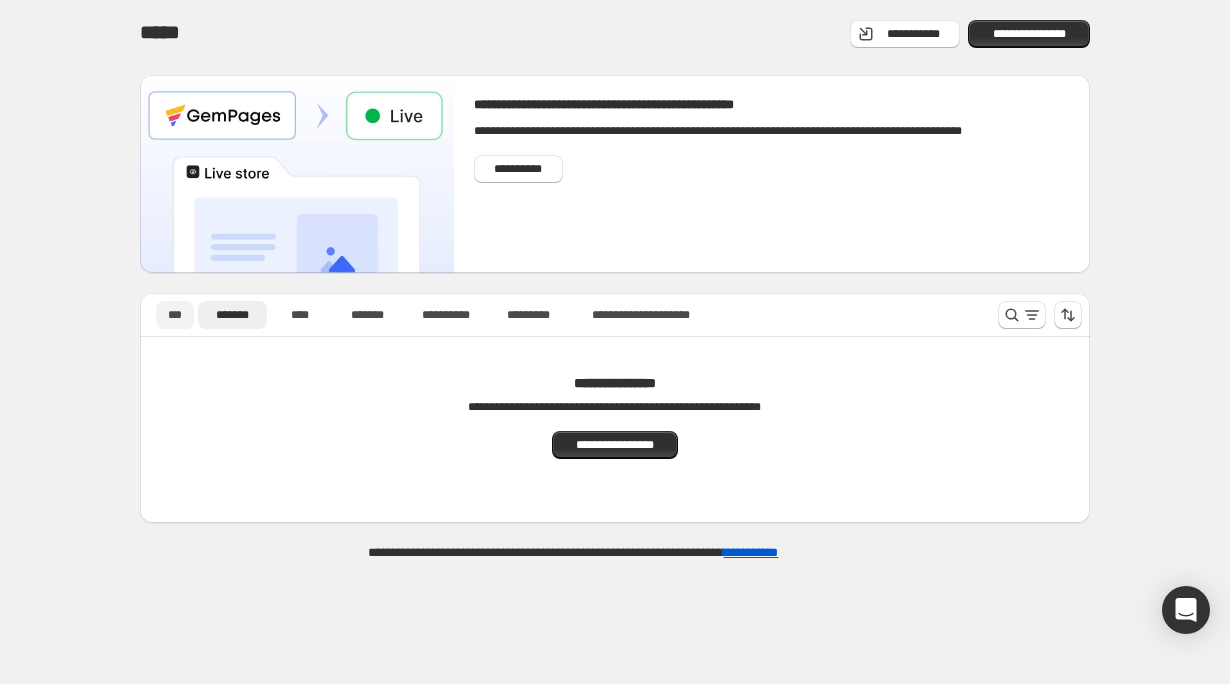 click on "***" at bounding box center (175, 315) 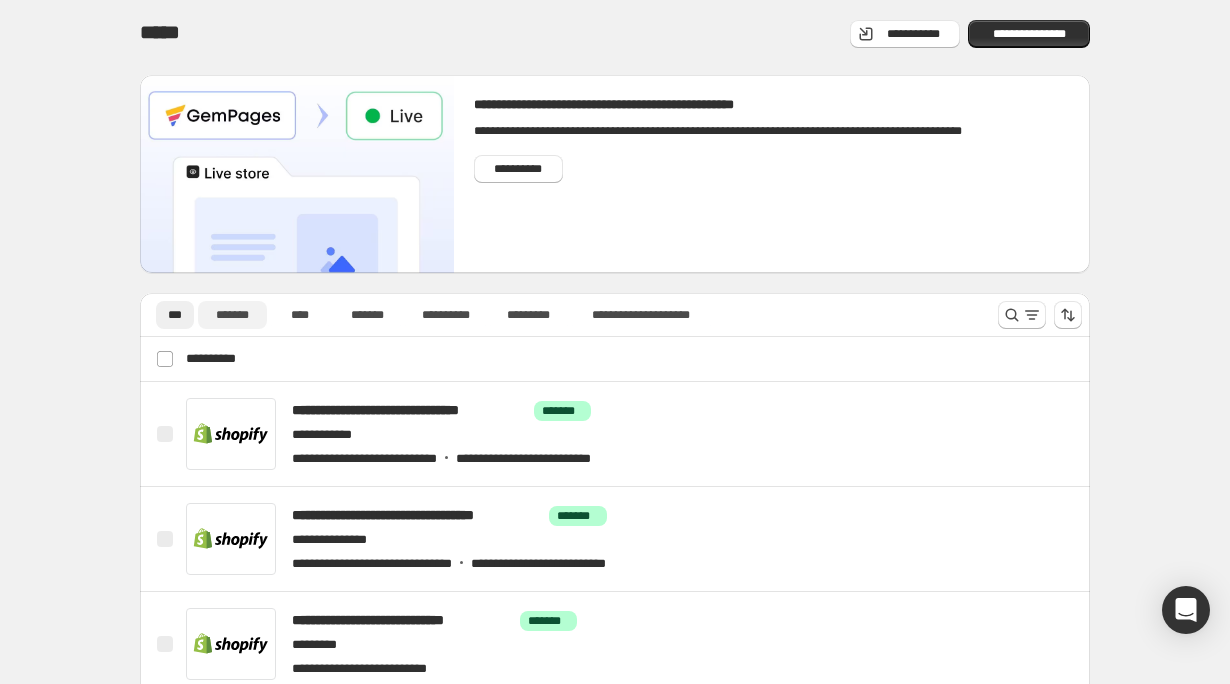 click on "*******" at bounding box center [232, 315] 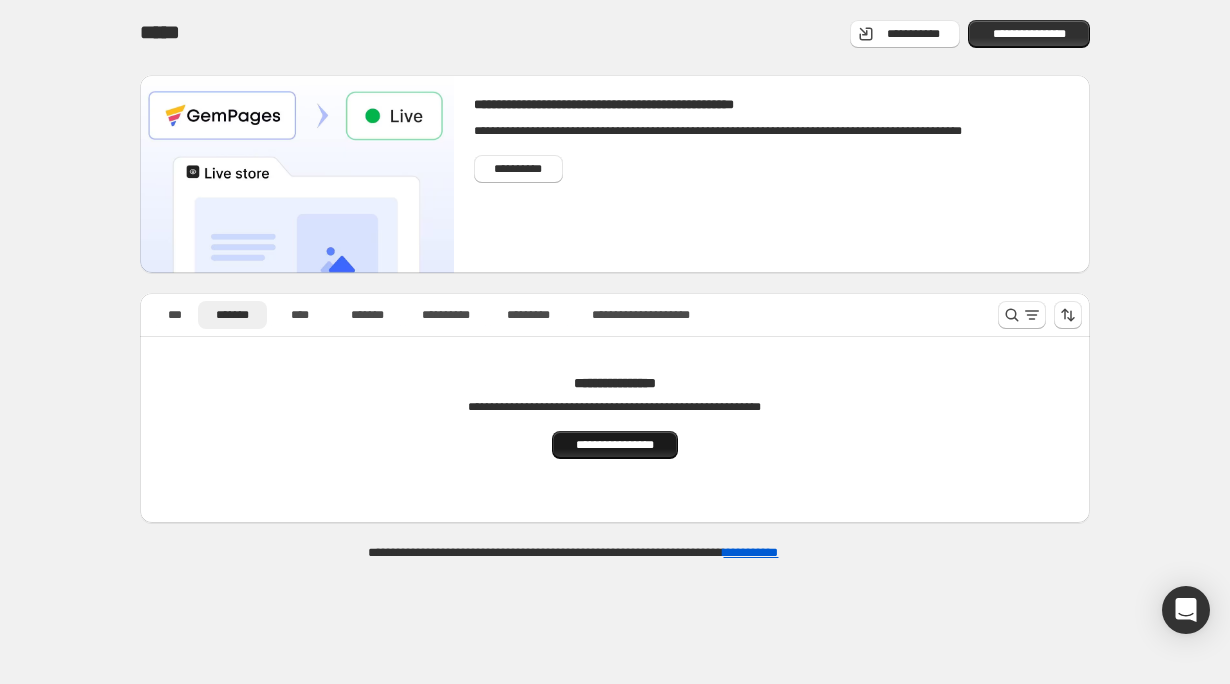 click on "**********" at bounding box center [614, 445] 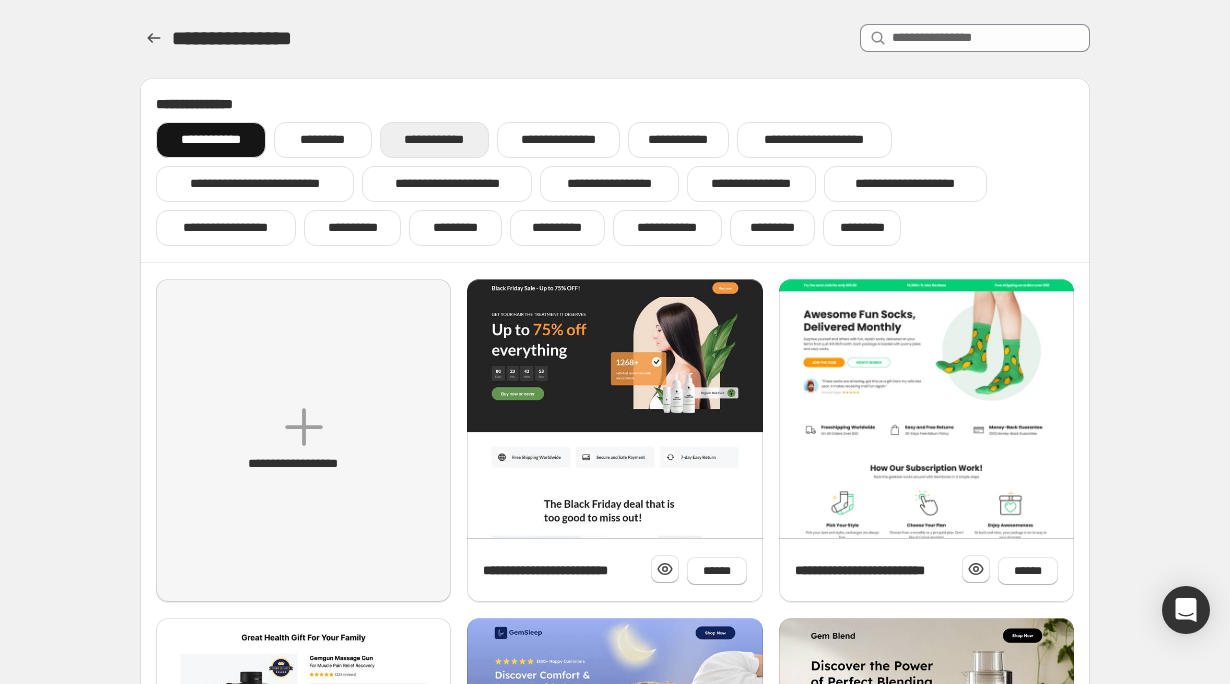 click on "**********" at bounding box center [434, 140] 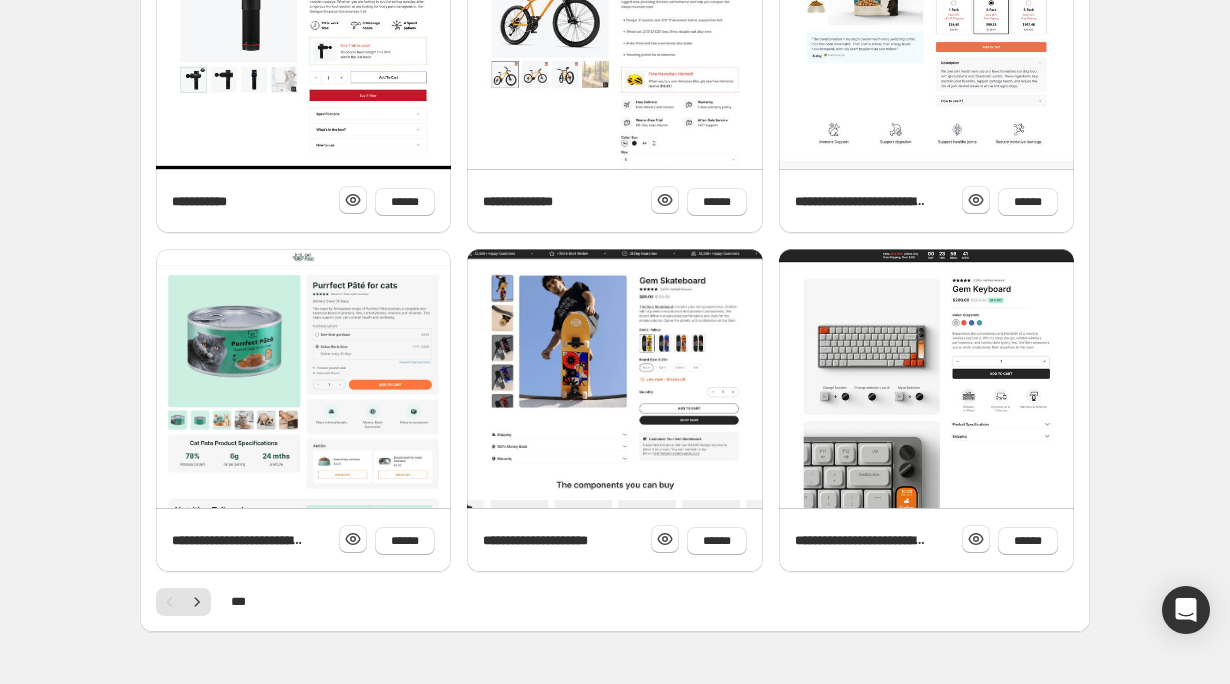 scroll, scrollTop: 756, scrollLeft: 0, axis: vertical 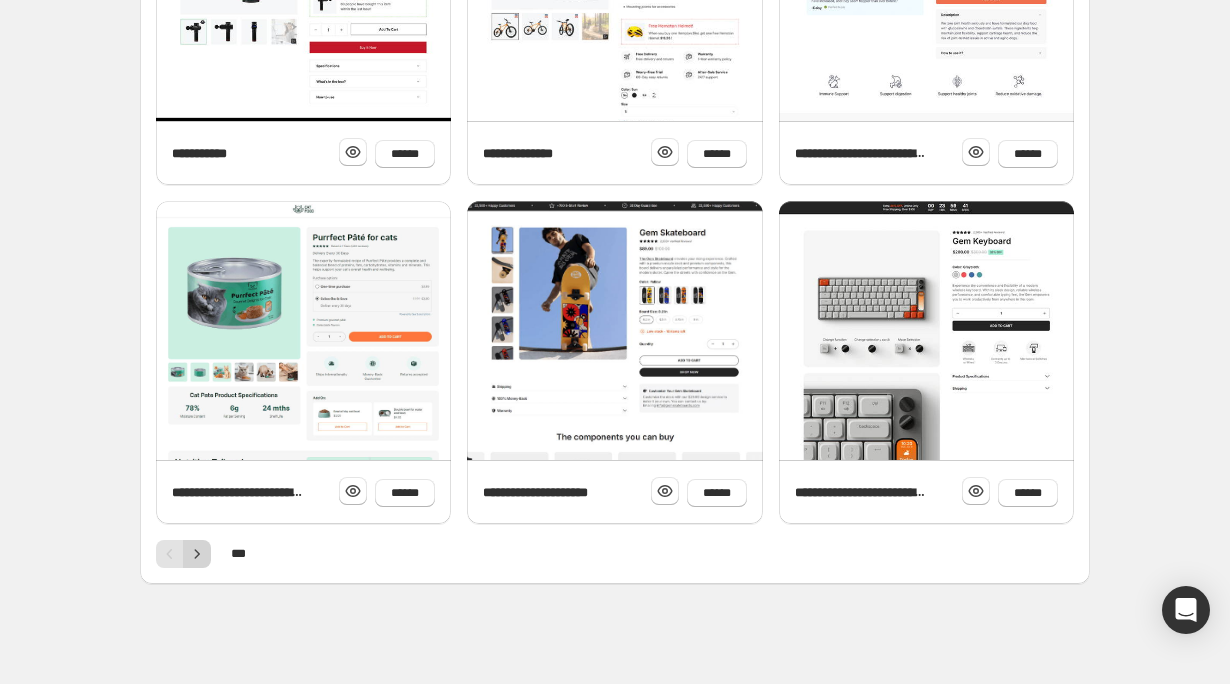 click 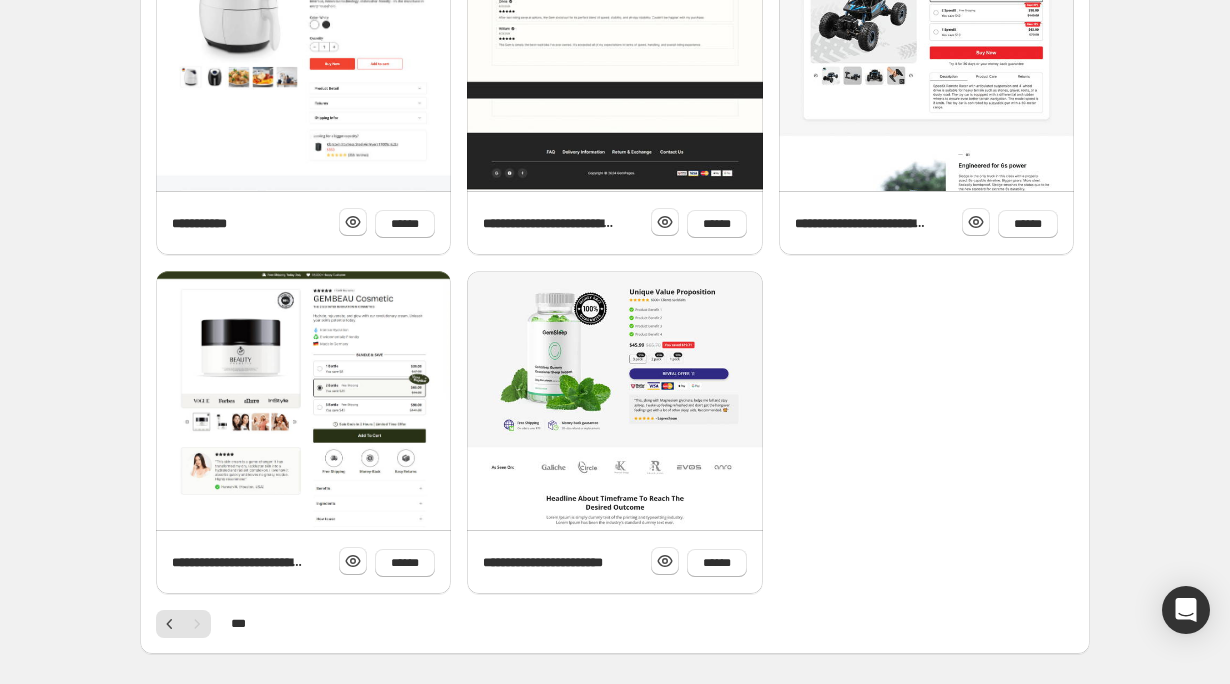 scroll, scrollTop: 756, scrollLeft: 0, axis: vertical 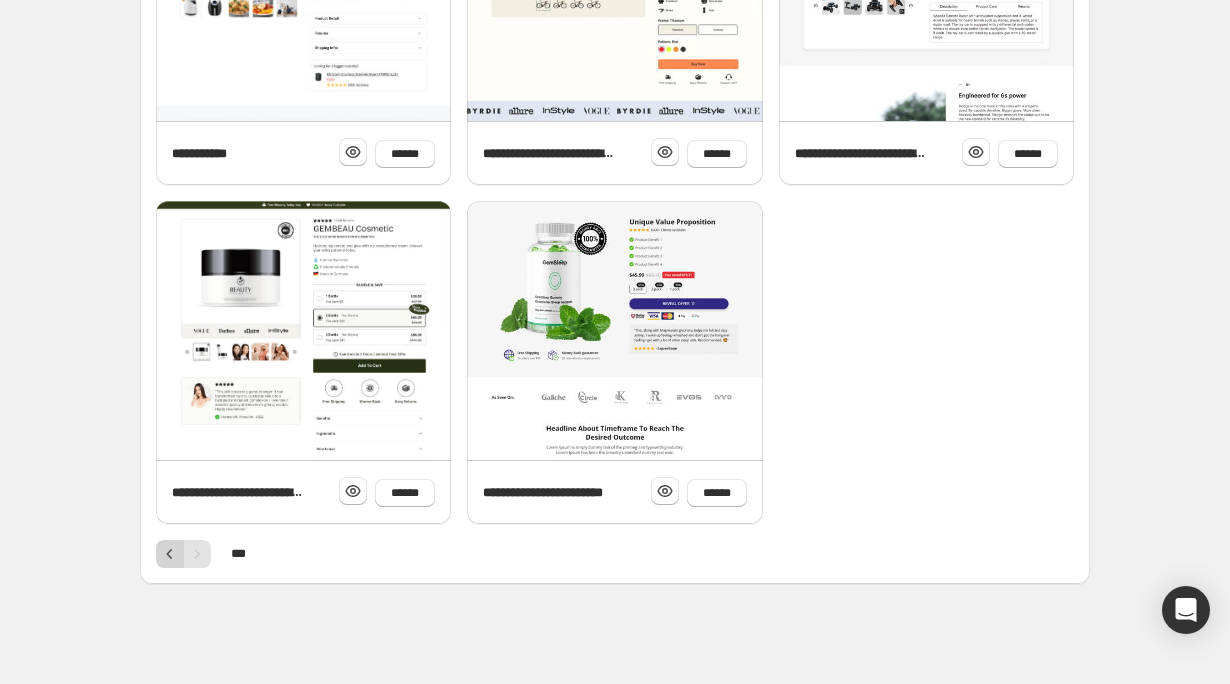 click 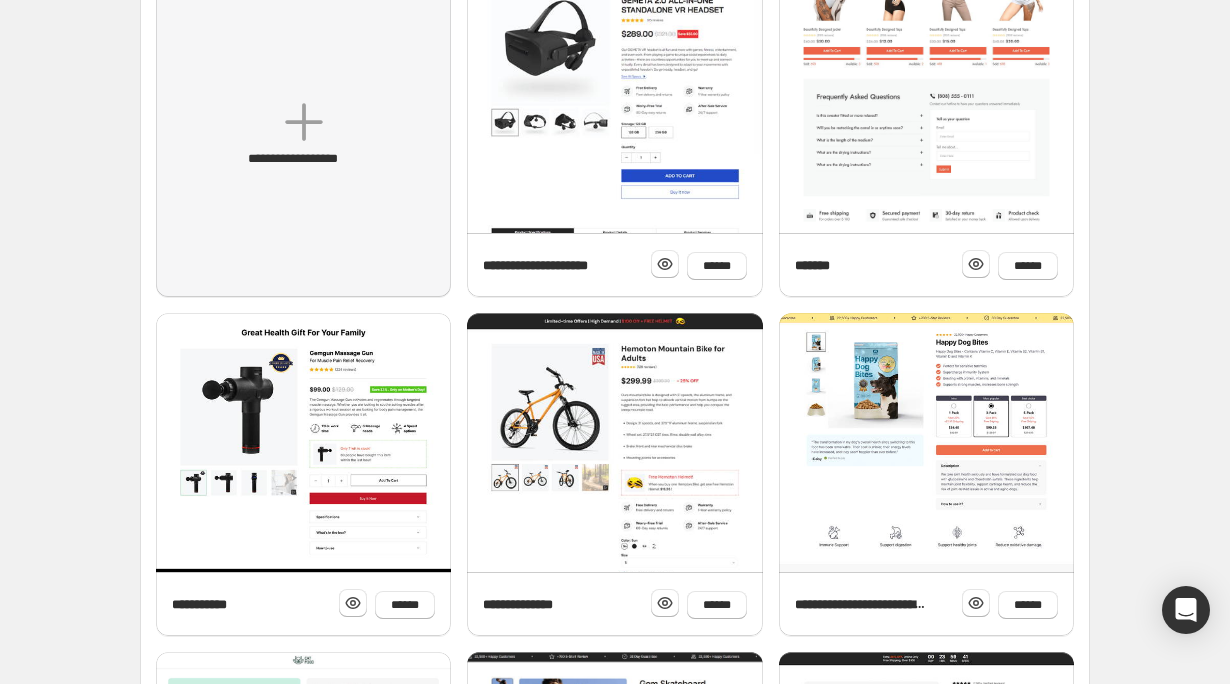scroll, scrollTop: 302, scrollLeft: 0, axis: vertical 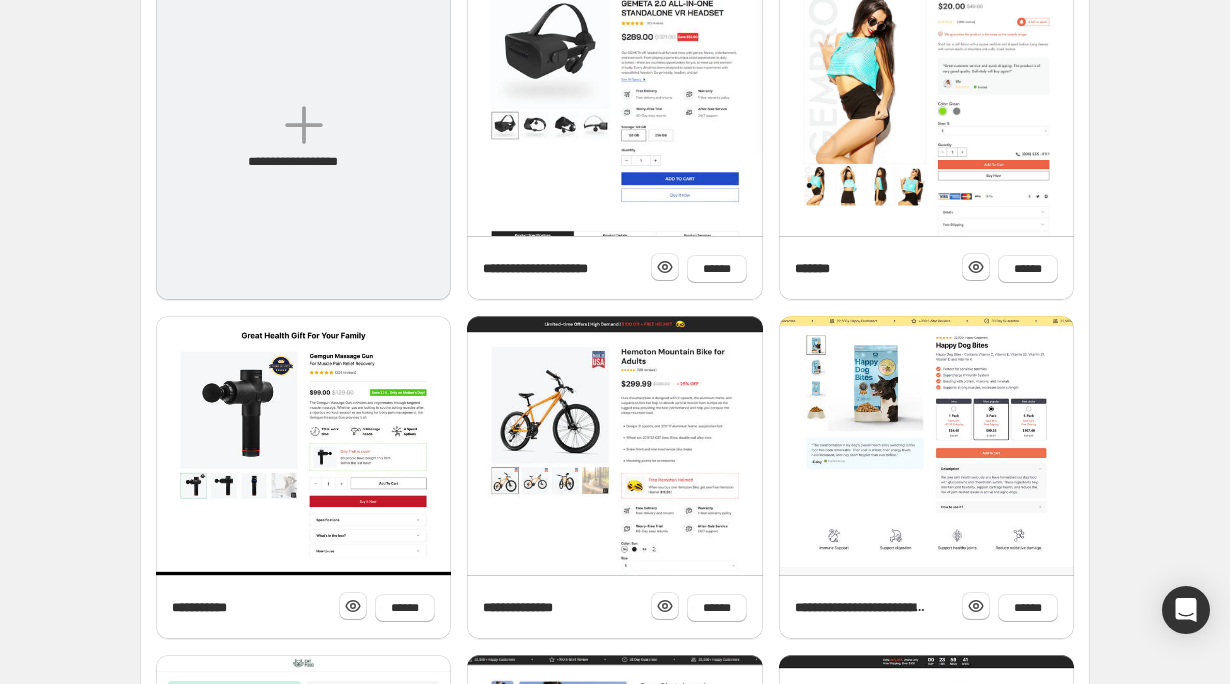 click on "**********" at bounding box center [303, 138] 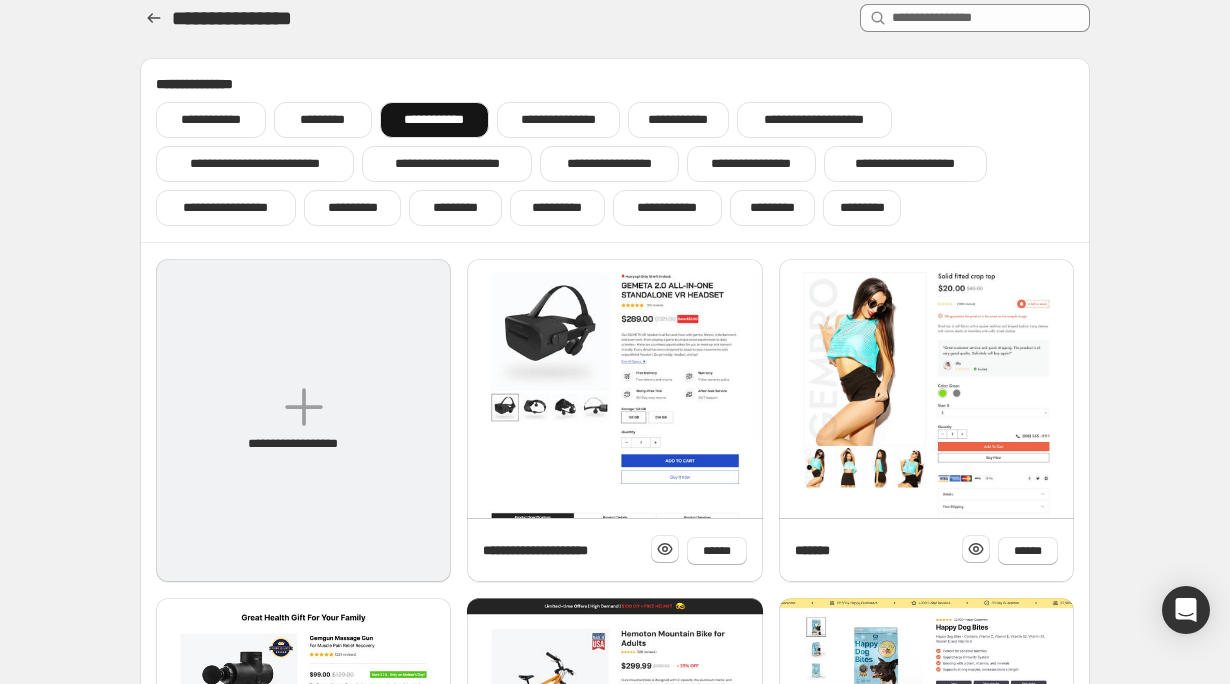 scroll, scrollTop: 0, scrollLeft: 0, axis: both 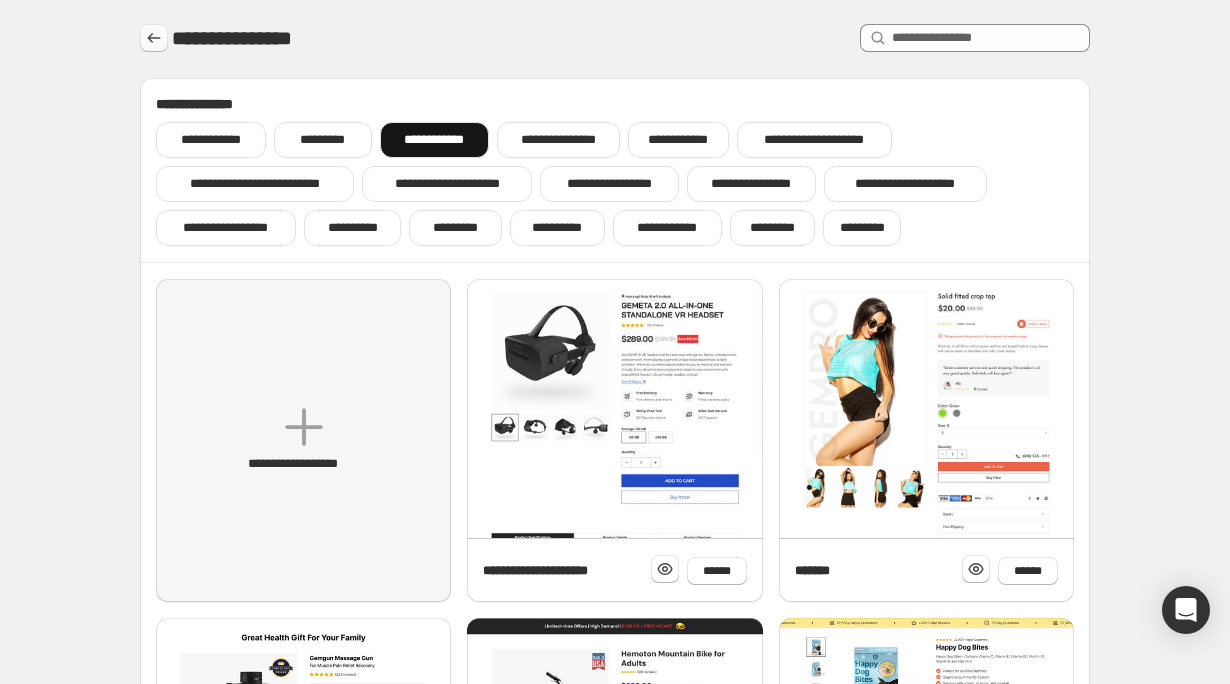 click 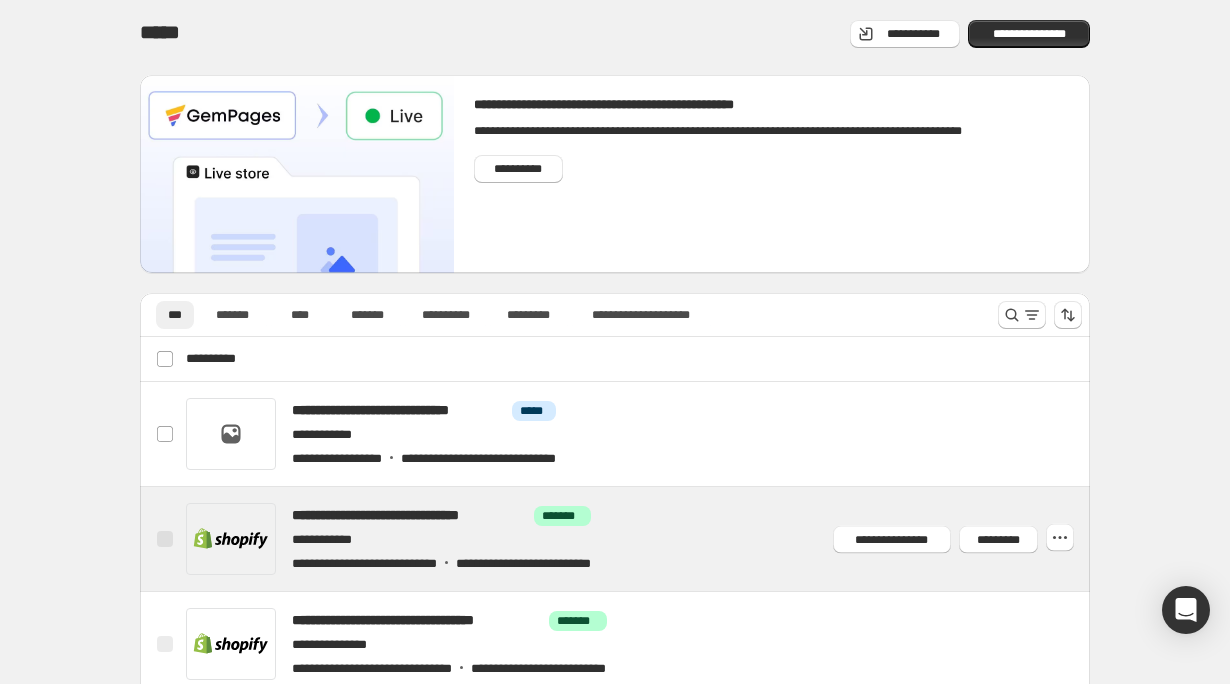 scroll, scrollTop: 165, scrollLeft: 0, axis: vertical 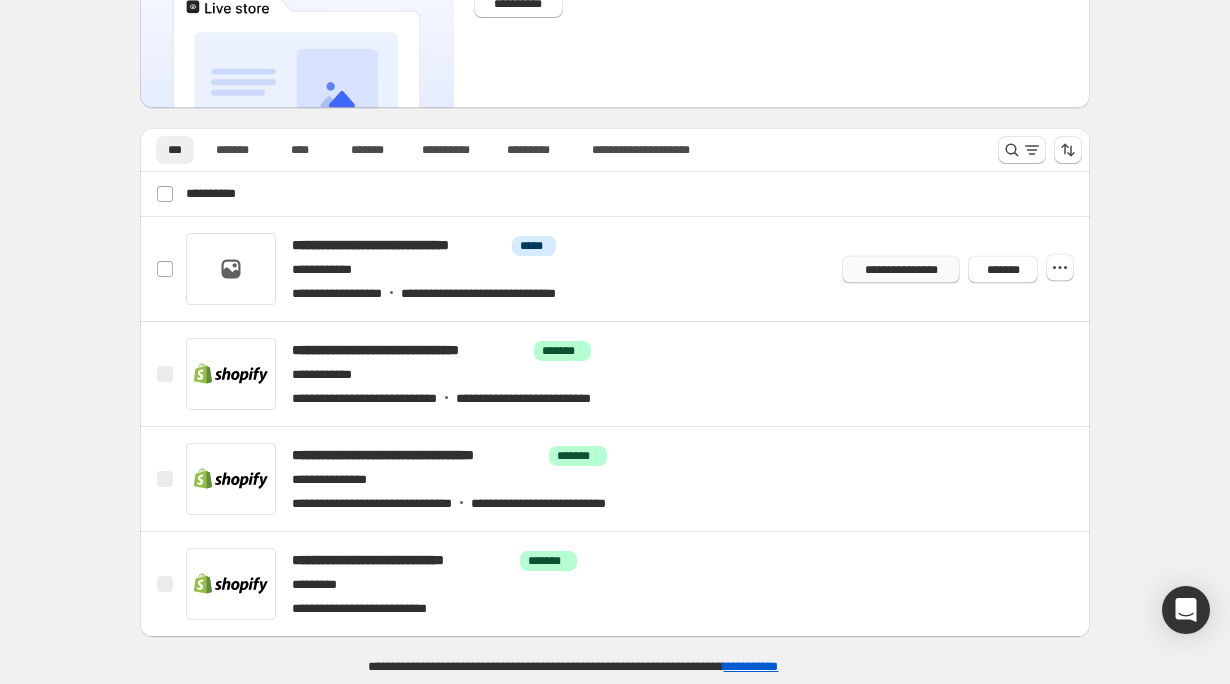 click on "**********" at bounding box center (901, 269) 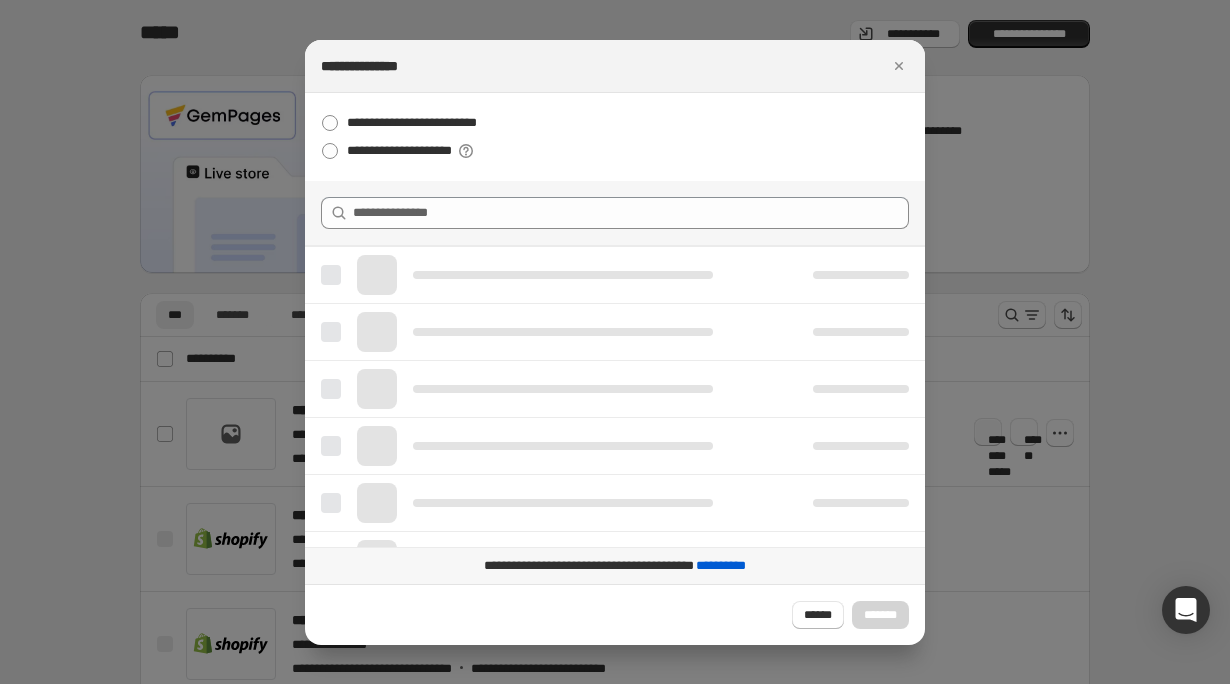 scroll, scrollTop: 0, scrollLeft: 0, axis: both 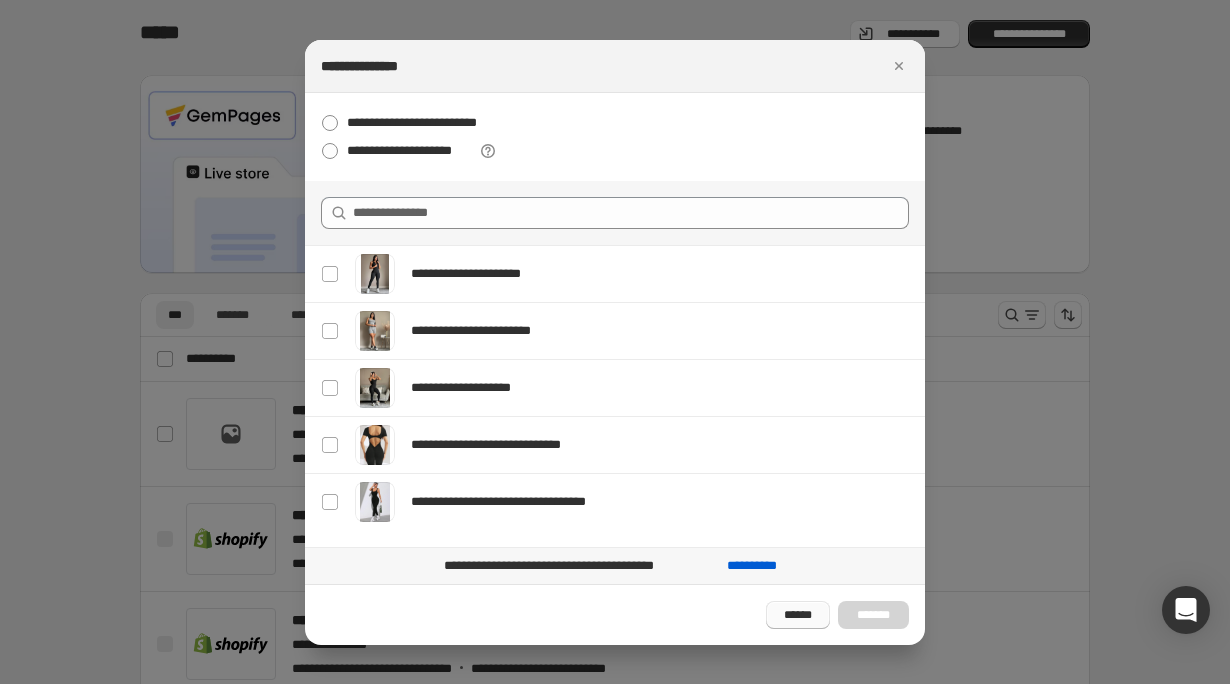 click on "******" at bounding box center (798, 615) 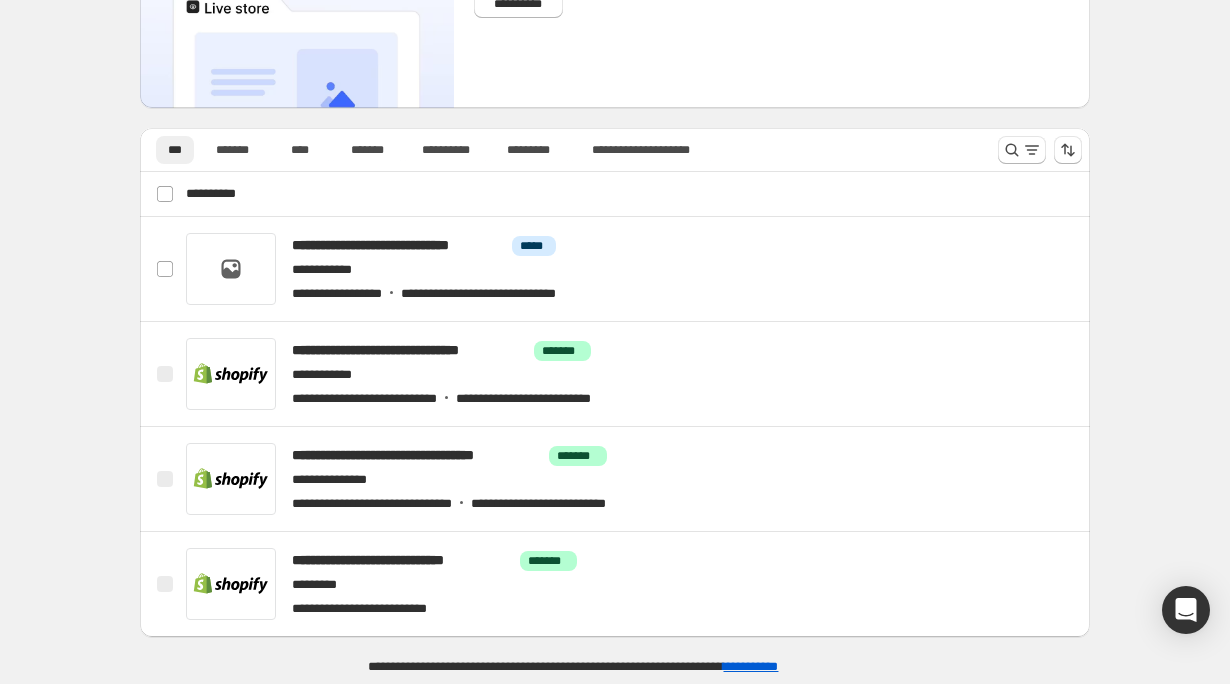click on "**********" at bounding box center (615, 260) 